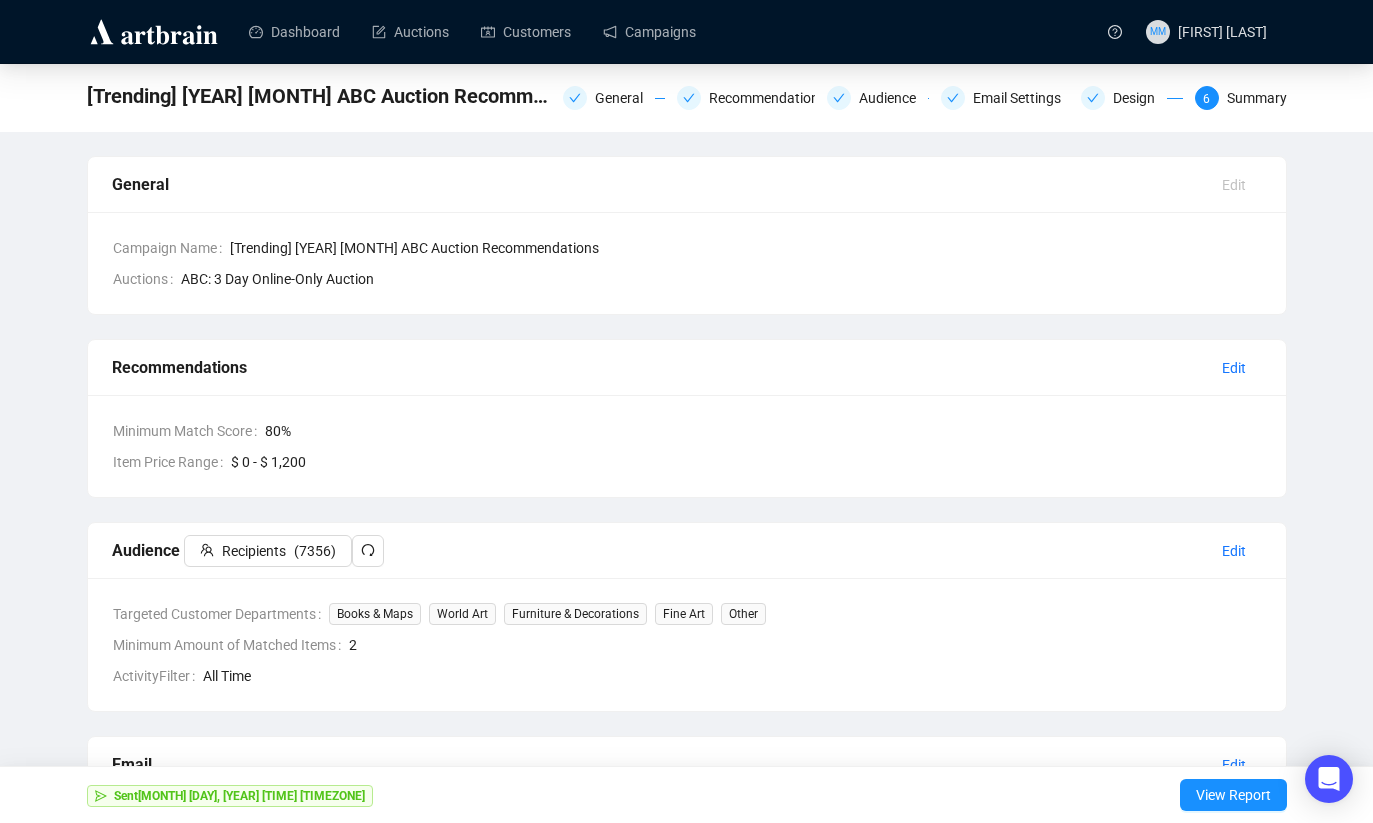 scroll, scrollTop: 0, scrollLeft: 0, axis: both 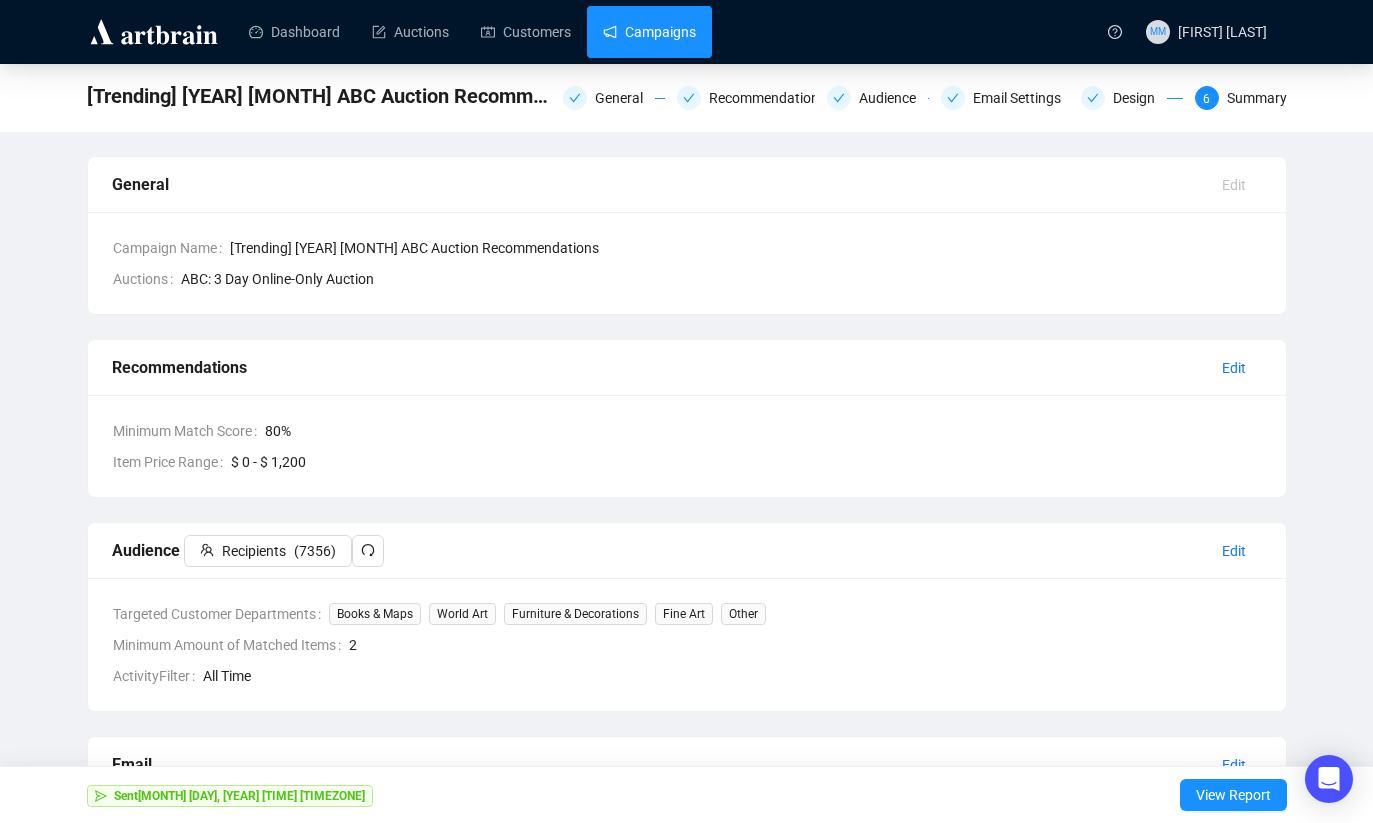 click on "Campaigns" at bounding box center [649, 32] 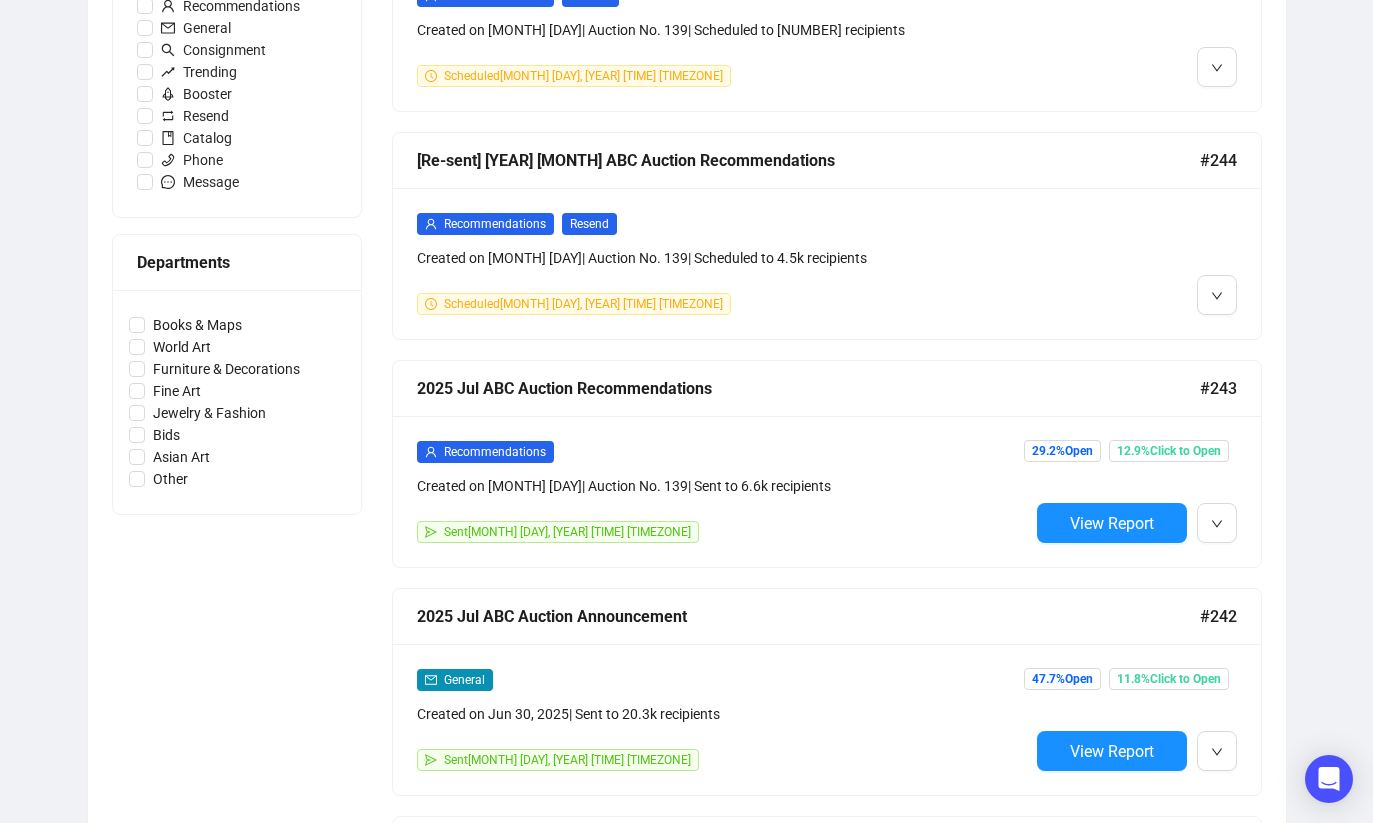 scroll, scrollTop: 851, scrollLeft: 0, axis: vertical 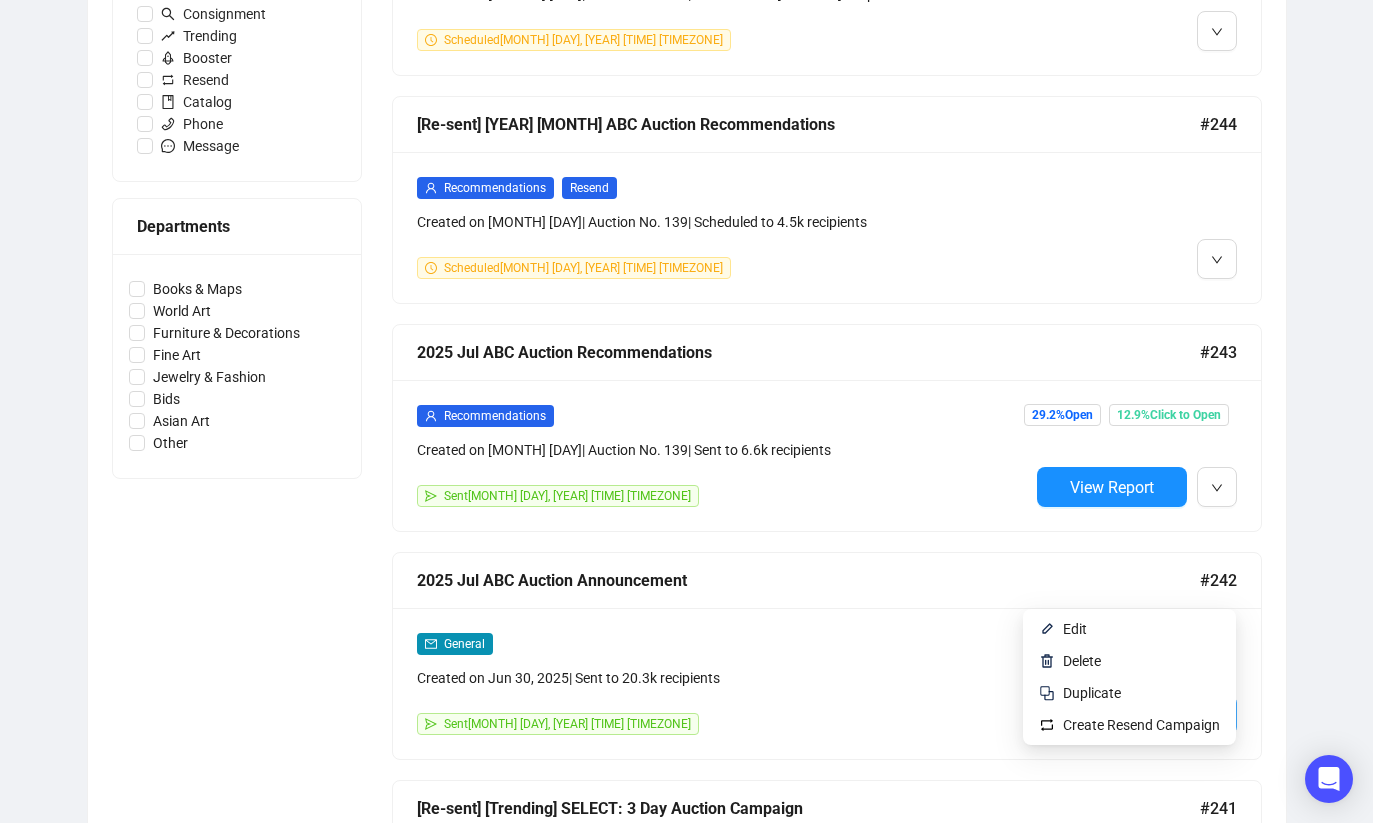 click at bounding box center (1217, 715) 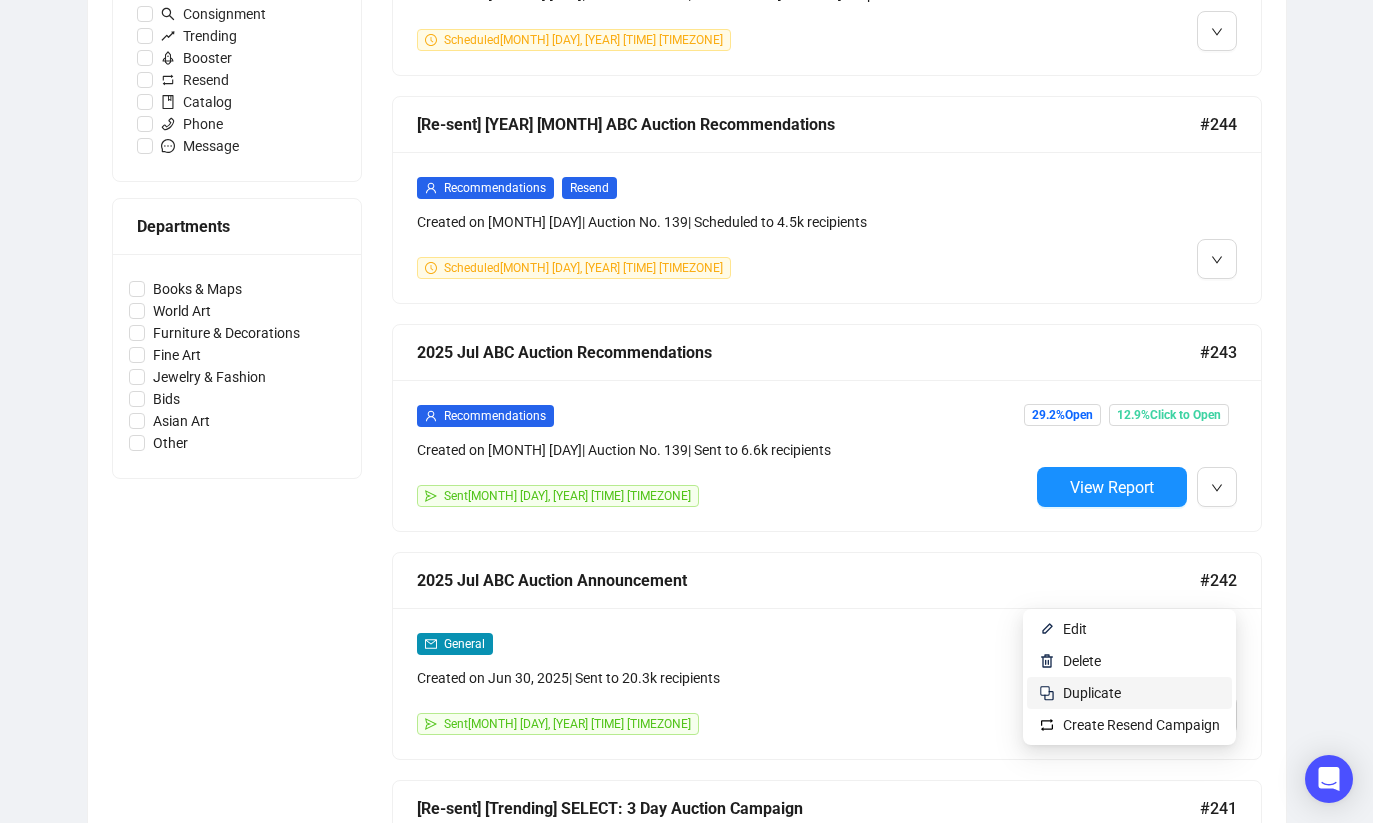 click on "Duplicate" at bounding box center [1092, 693] 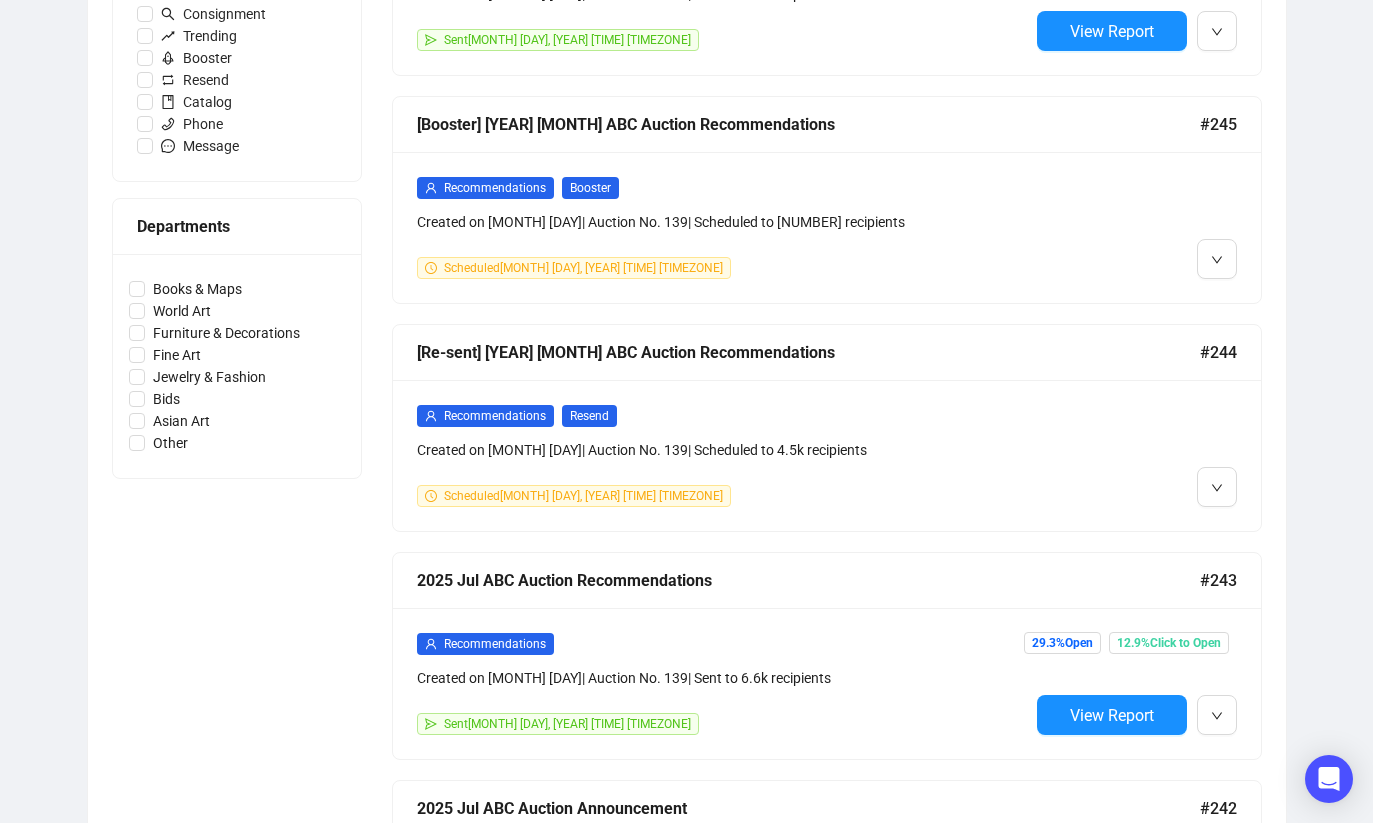 scroll, scrollTop: 0, scrollLeft: 0, axis: both 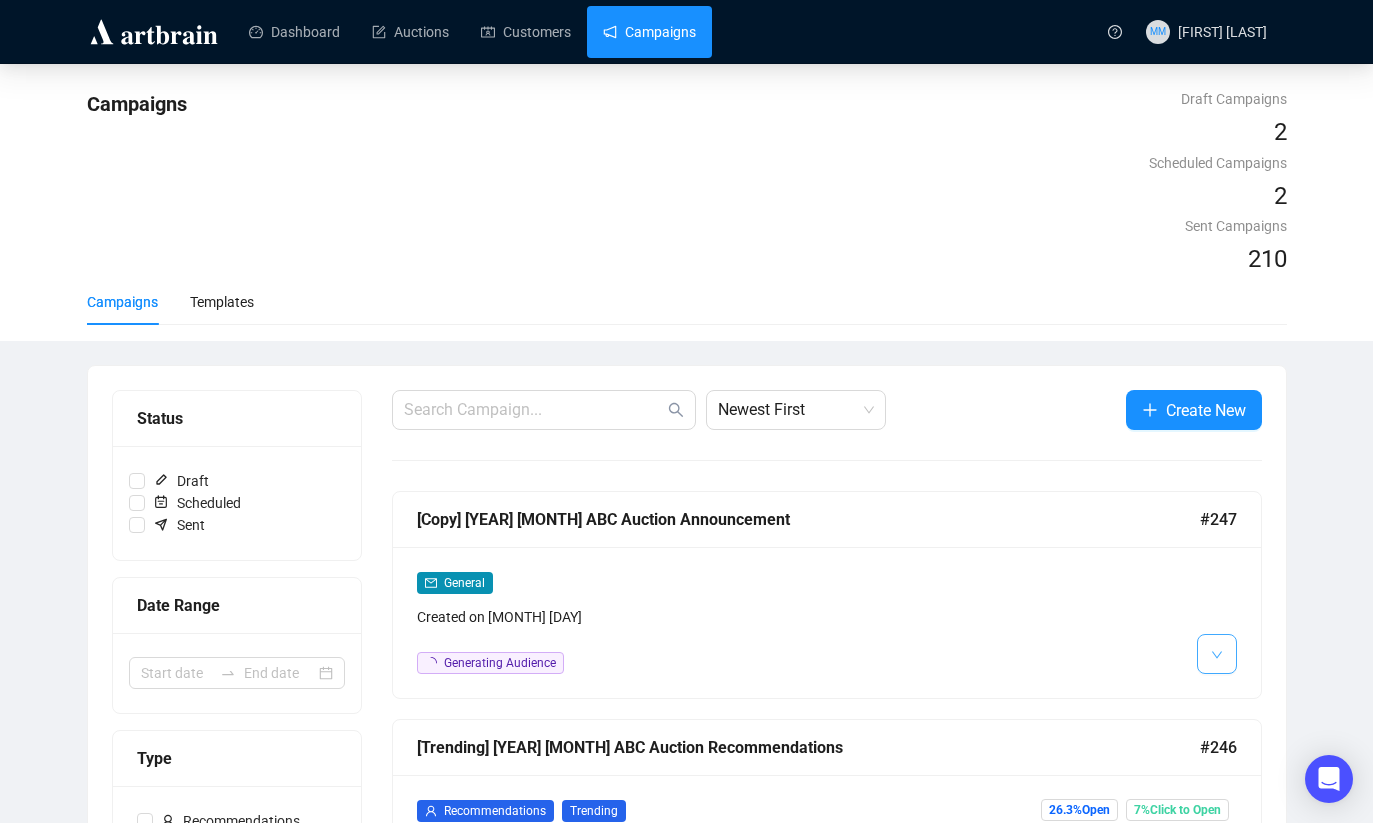 click at bounding box center (1217, 654) 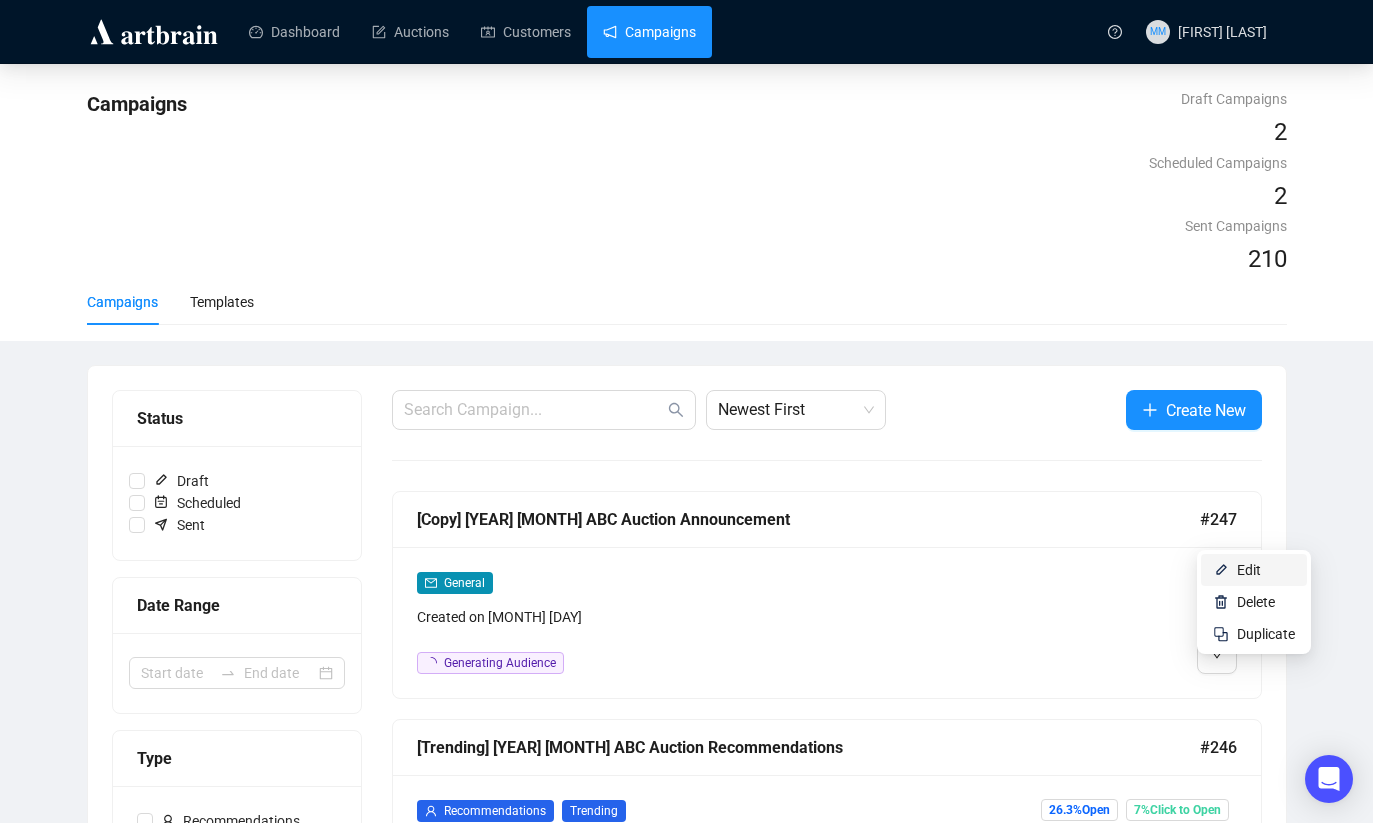 click on "Edit" at bounding box center (1254, 570) 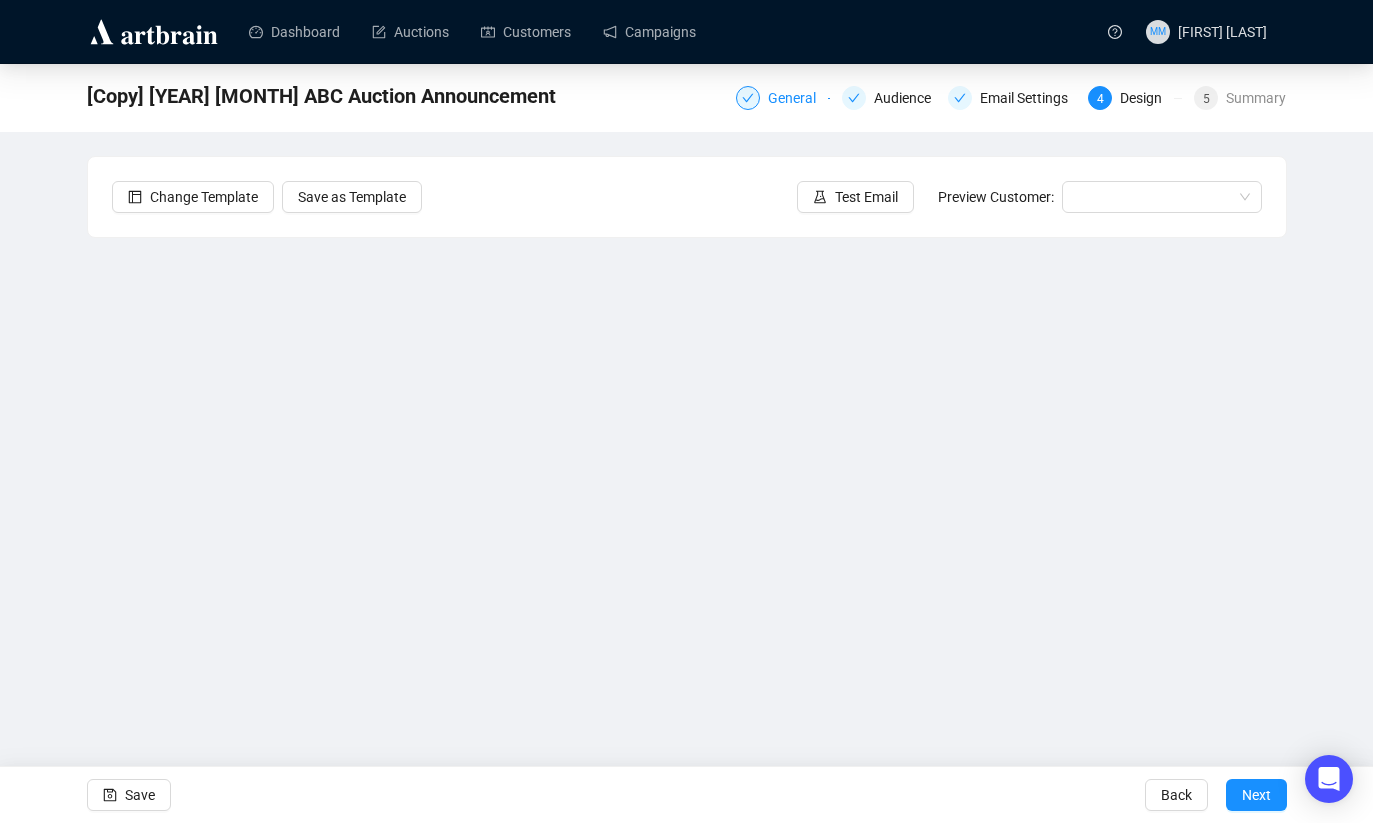 click on "General" at bounding box center [798, 98] 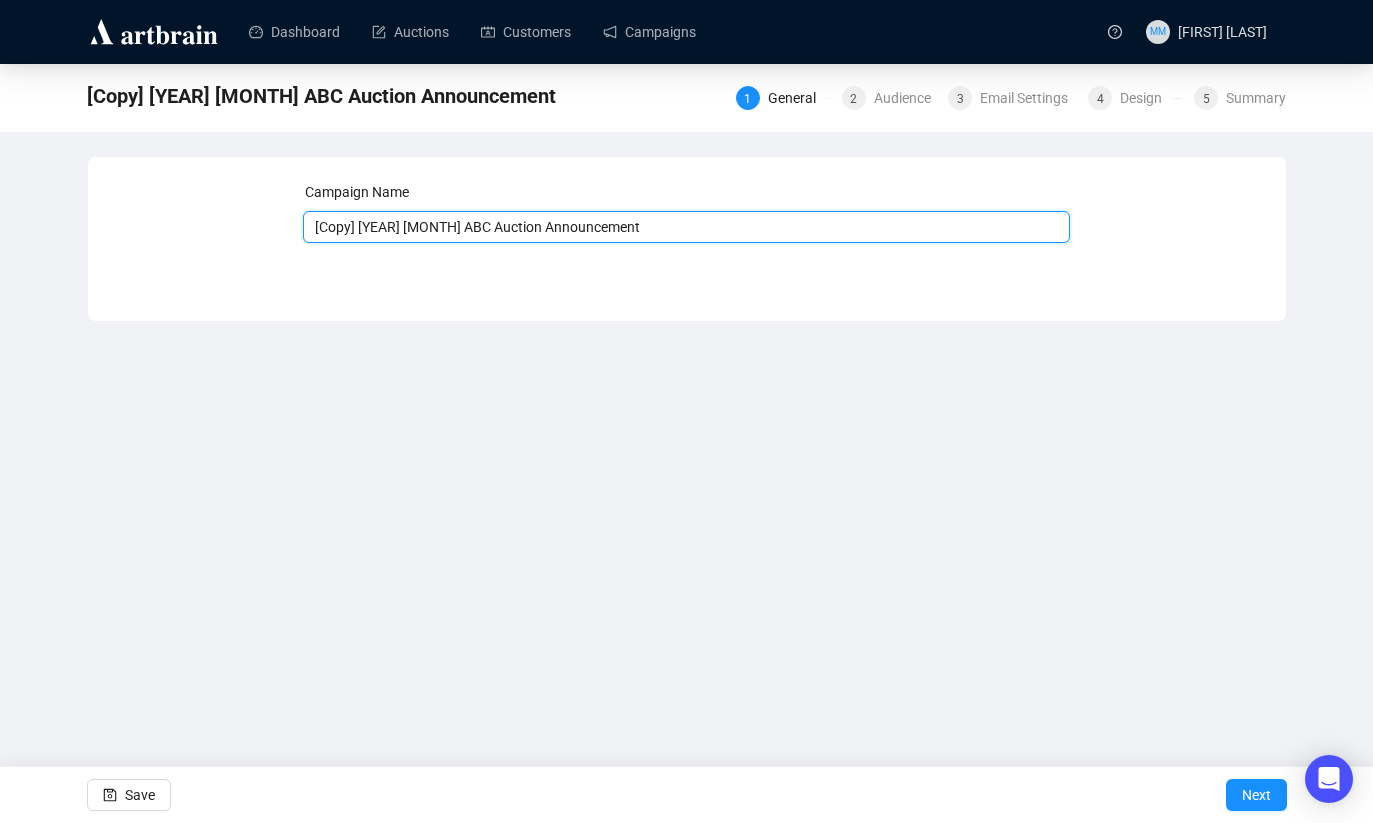 drag, startPoint x: 364, startPoint y: 229, endPoint x: 262, endPoint y: 216, distance: 102.825096 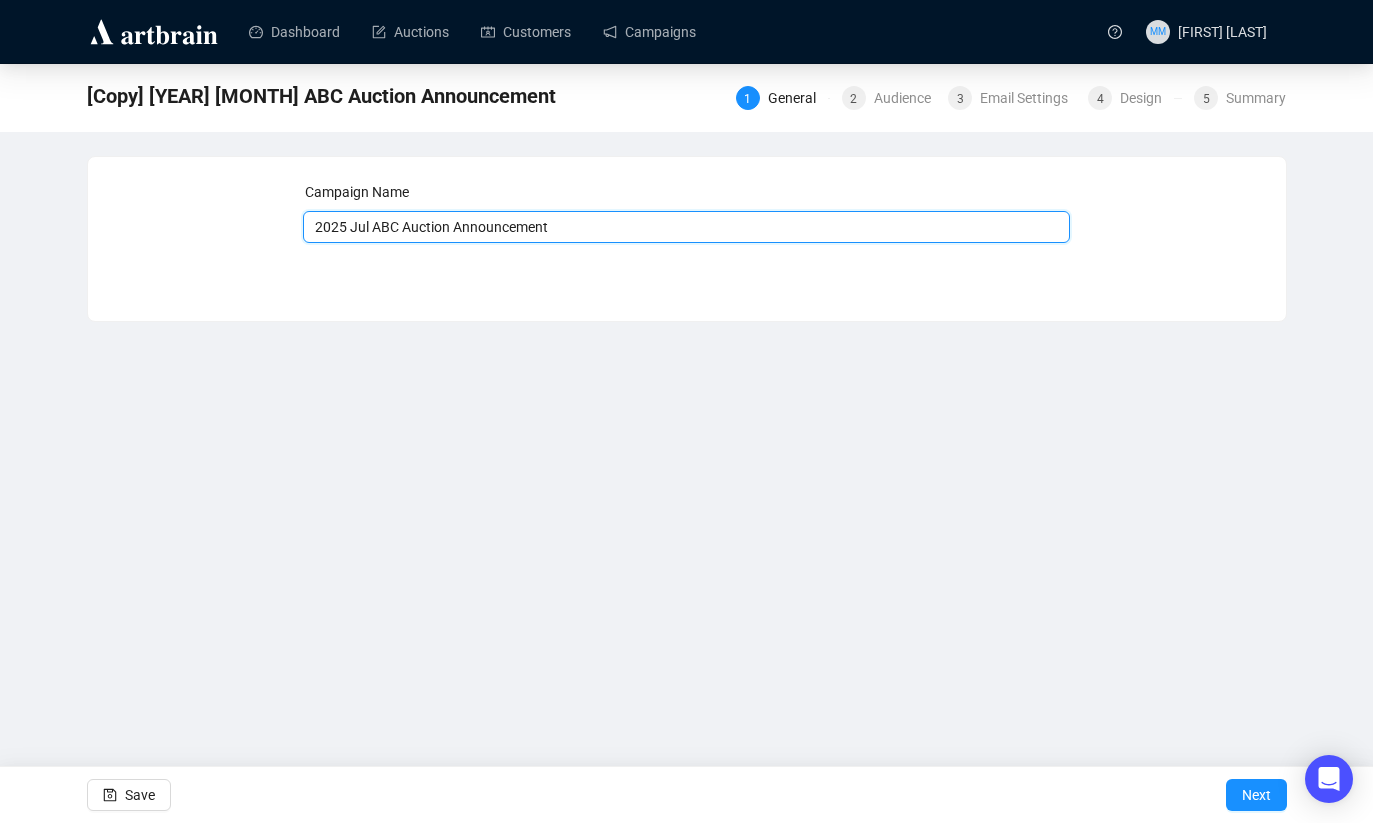 drag, startPoint x: 463, startPoint y: 228, endPoint x: 704, endPoint y: 245, distance: 241.59885 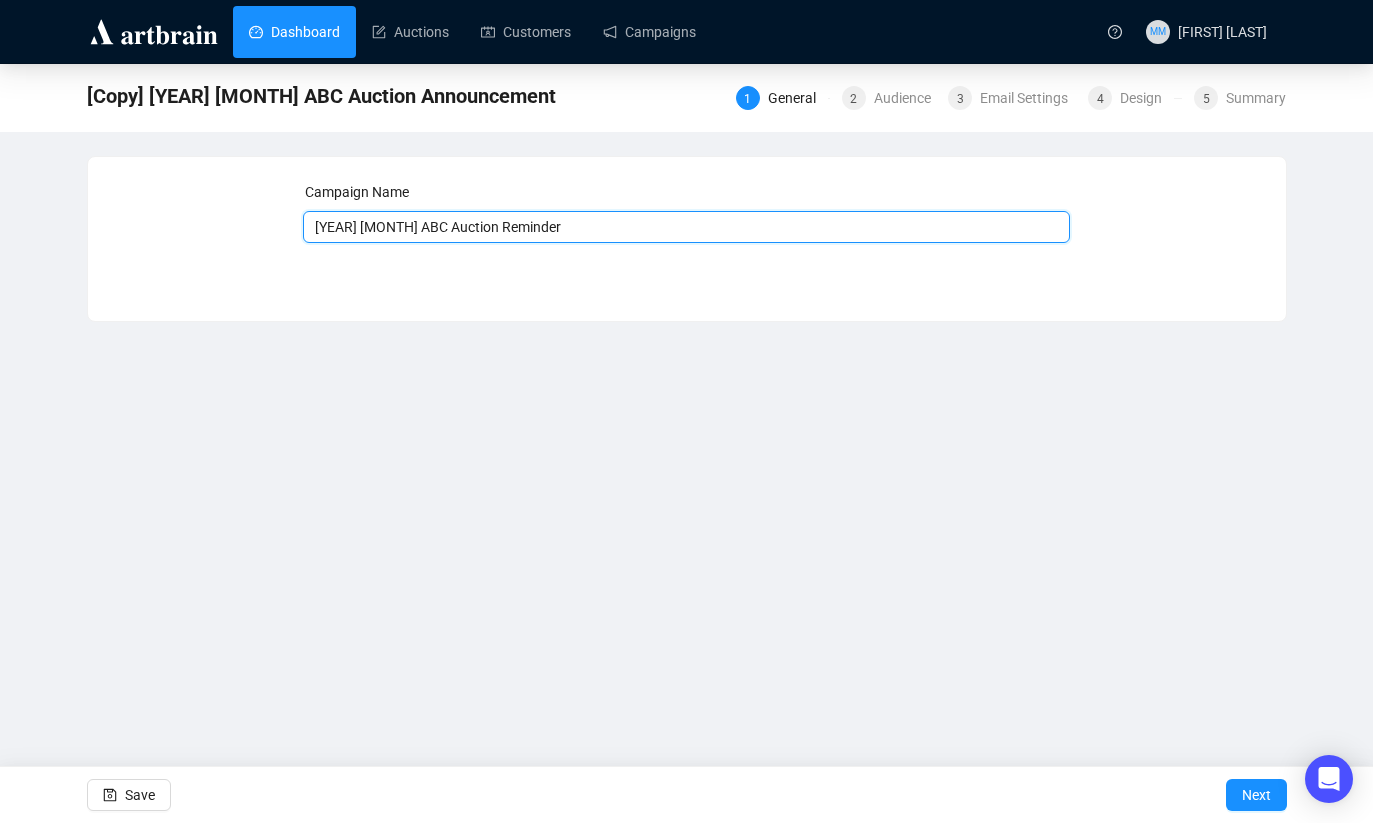 type on "2025 [MONTH] ABC Auction Reminder" 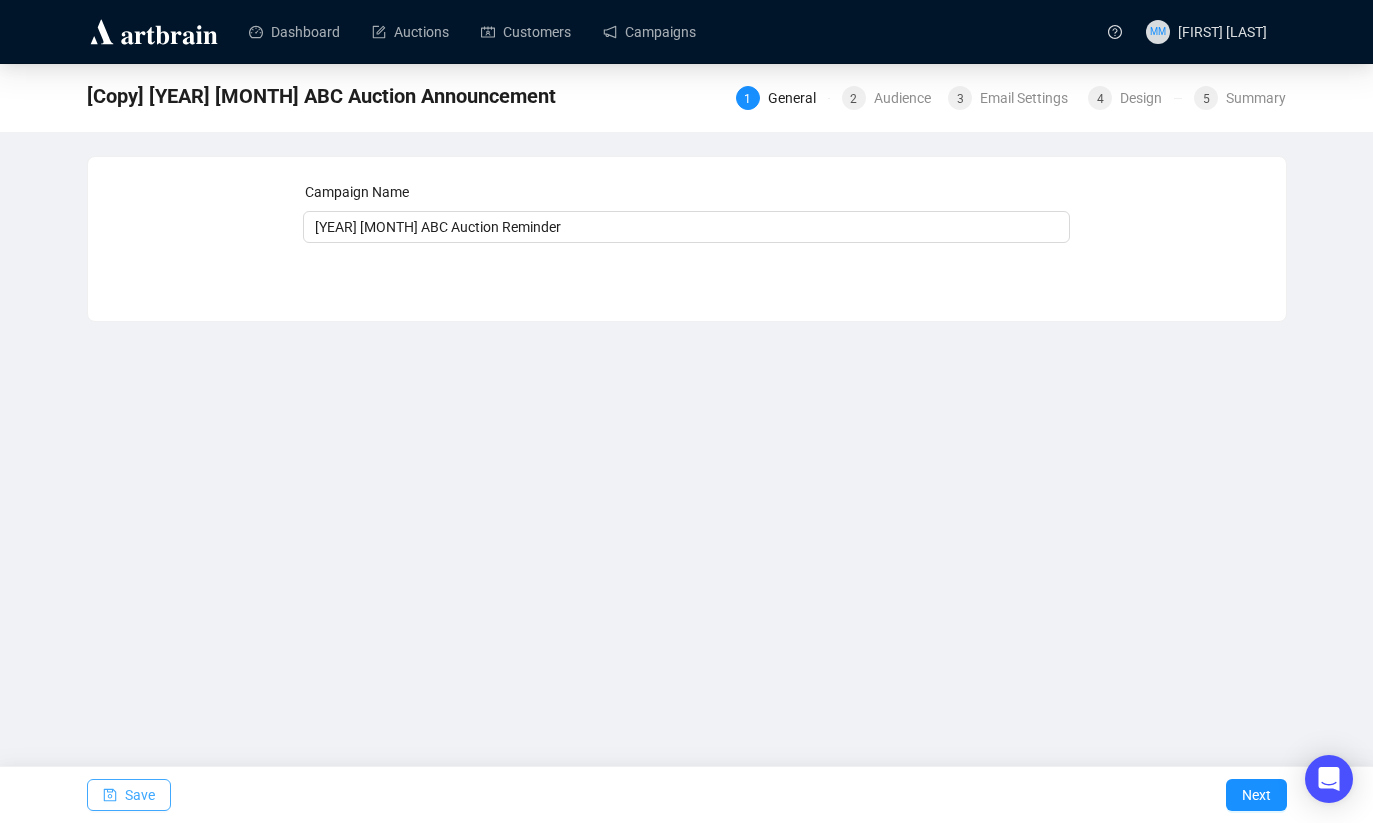 click on "Save" at bounding box center (140, 795) 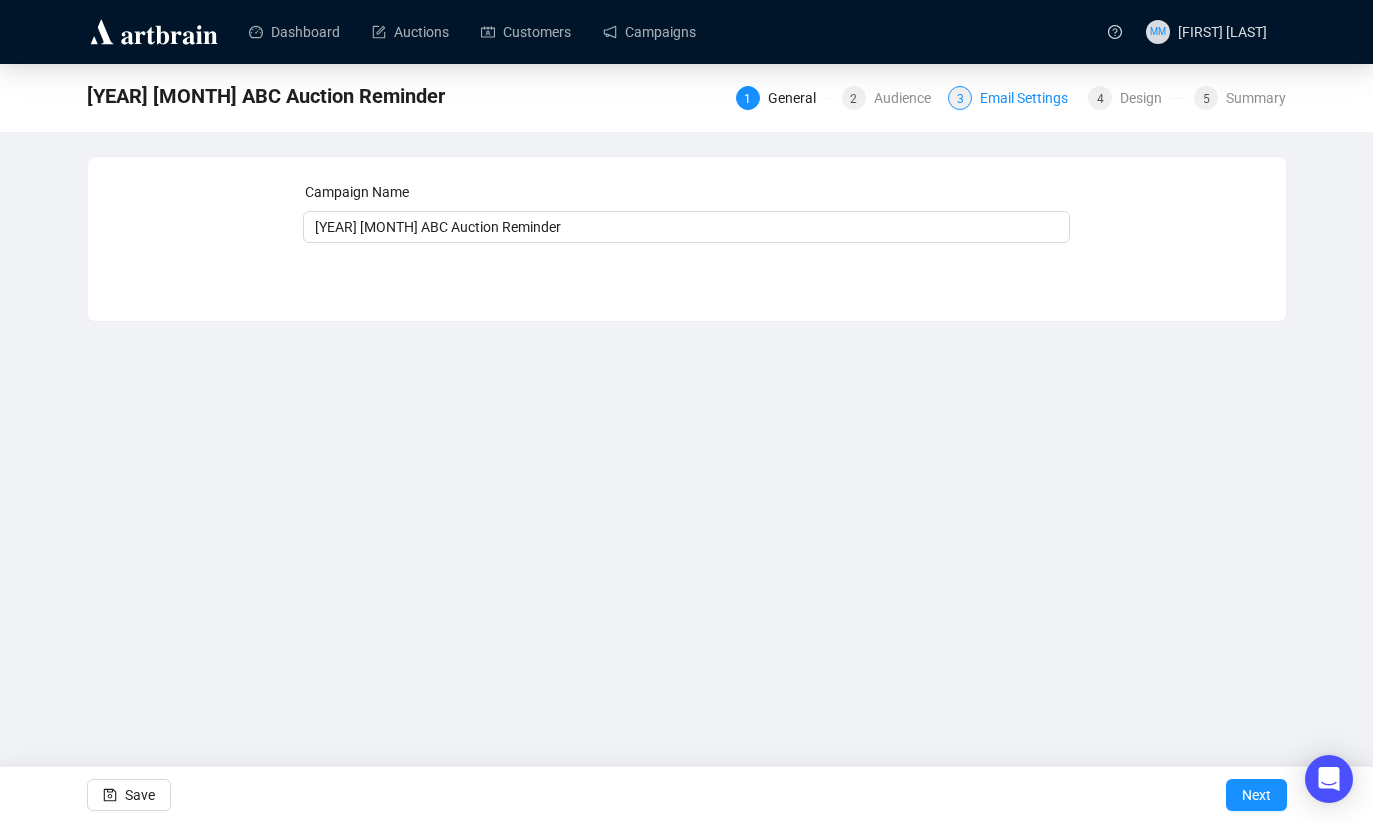 click on "Email Settings" at bounding box center (908, 98) 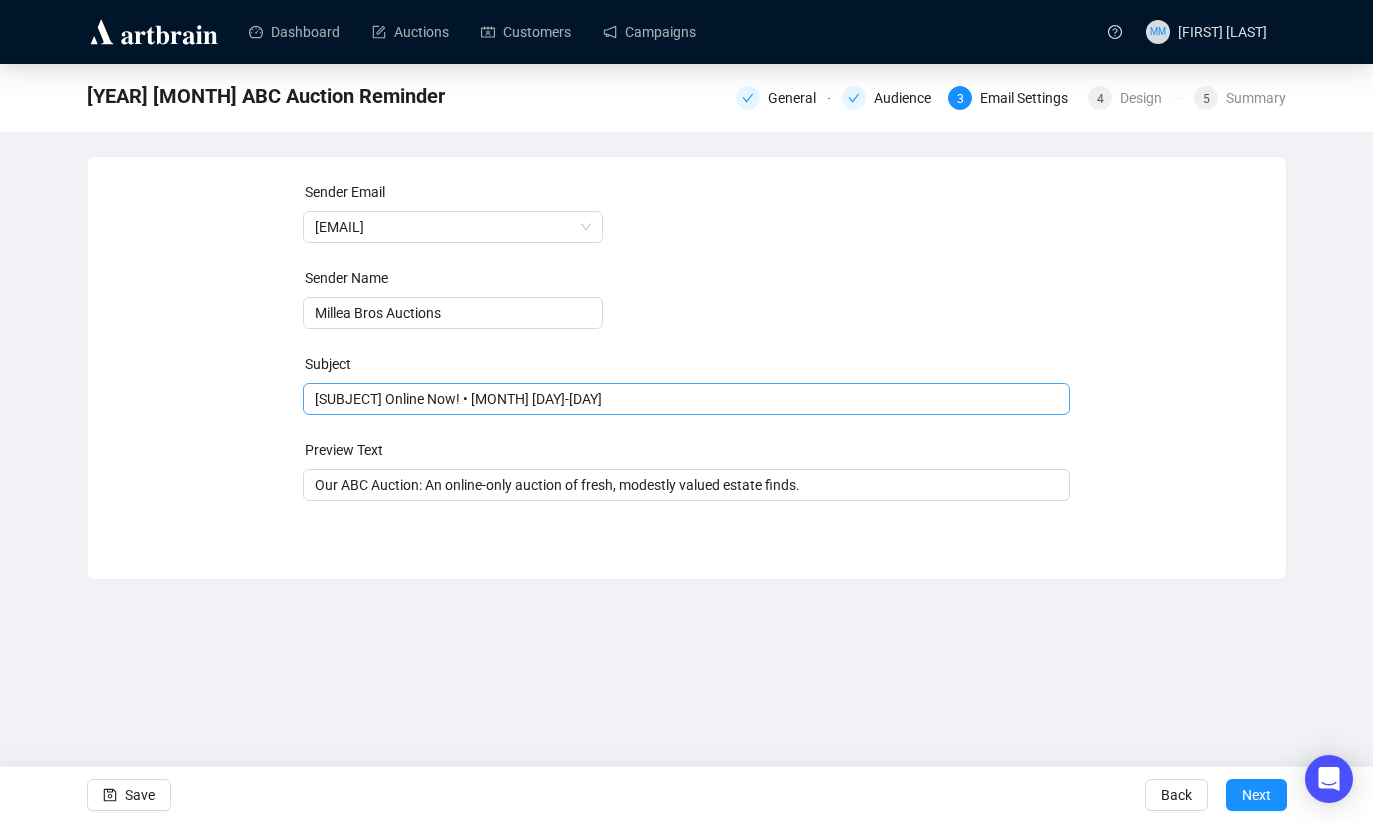 click on "ABC Auction Online Now! • [MONTH] 16-18" at bounding box center (686, 399) 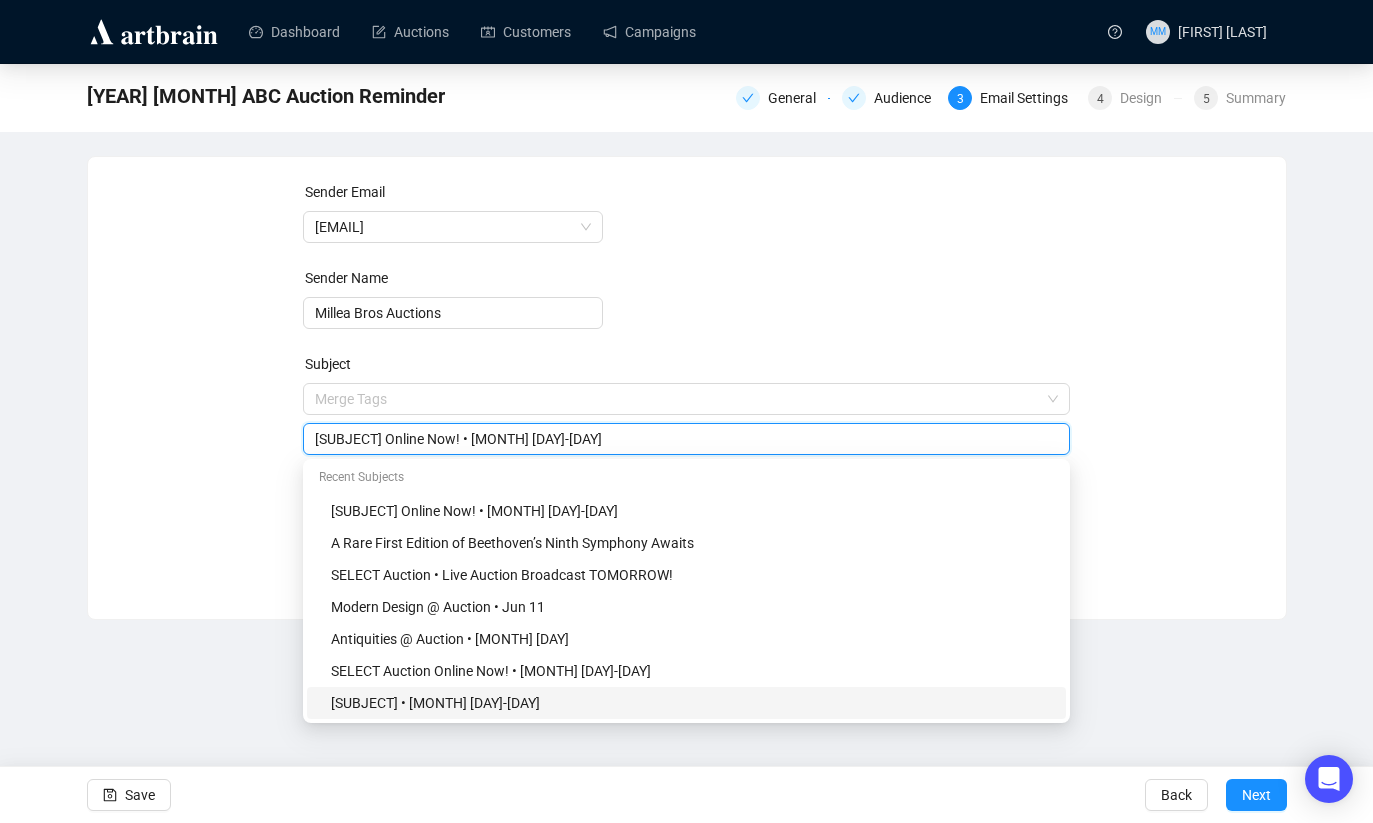 click on "ABC Auction Live Broadcast Starts Tomorrow! • [MONTH] 26-28" at bounding box center (692, 703) 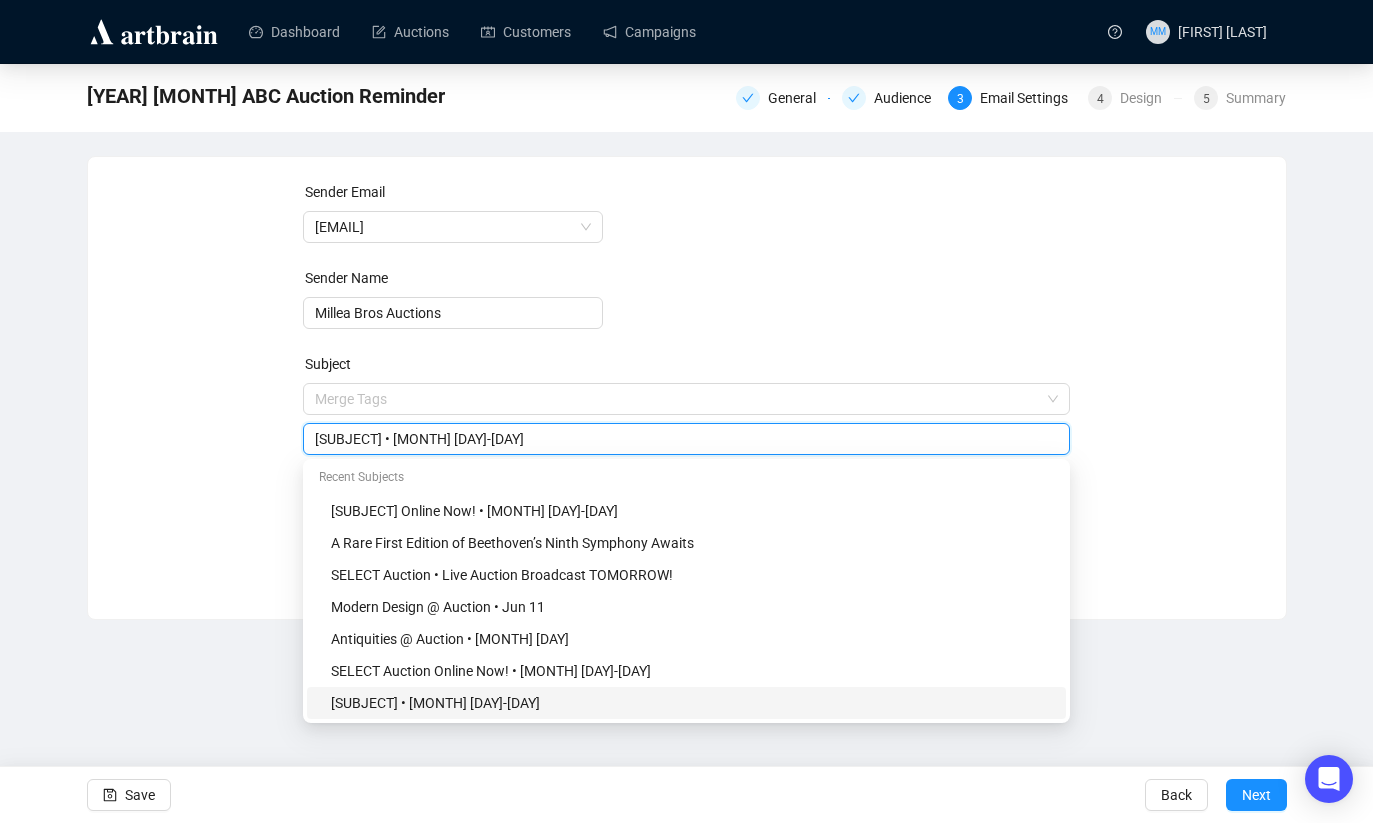 click on "ABC Auction Live Broadcast Starts Tomorrow! • [MONTH] 26-28" at bounding box center (686, 439) 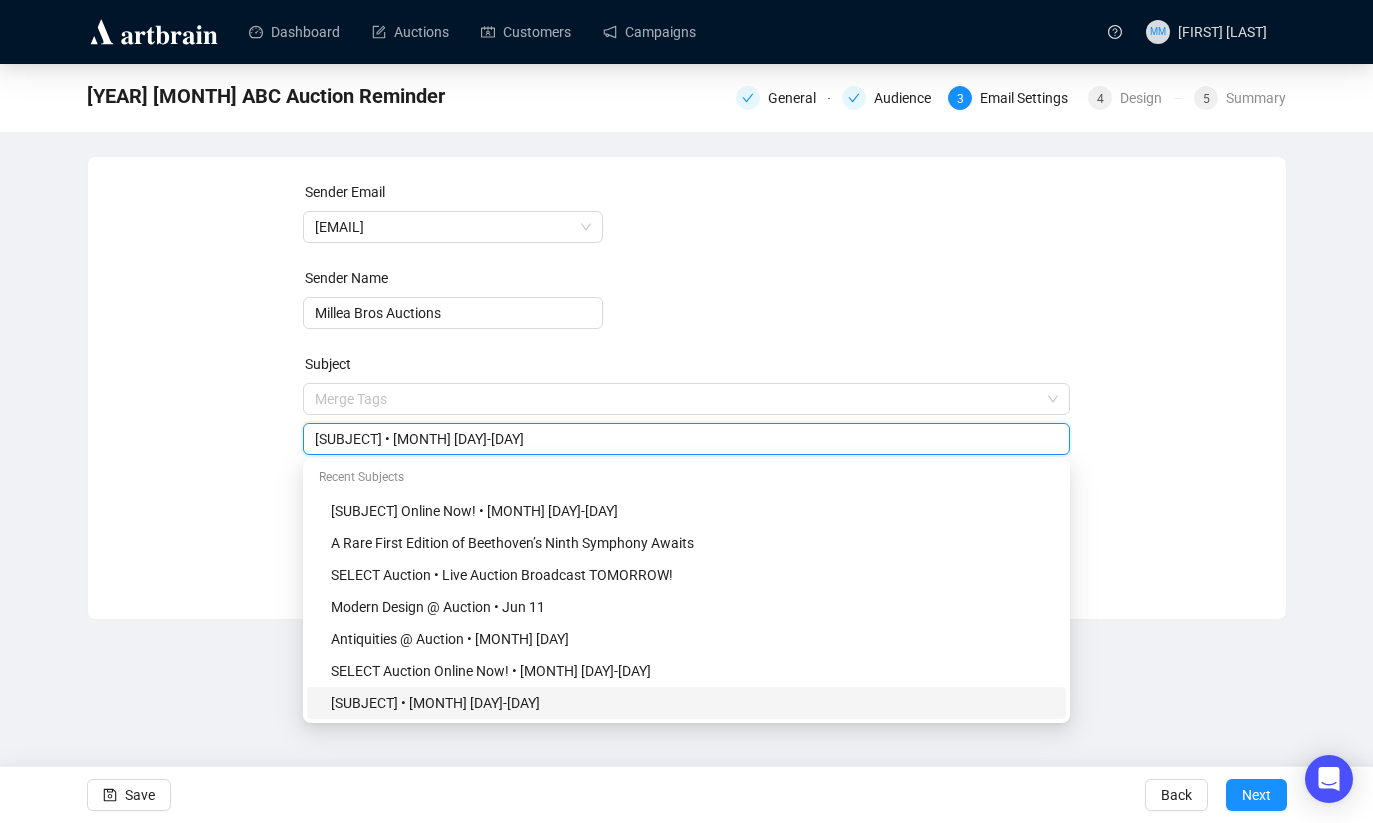drag, startPoint x: 626, startPoint y: 438, endPoint x: 649, endPoint y: 437, distance: 23.021729 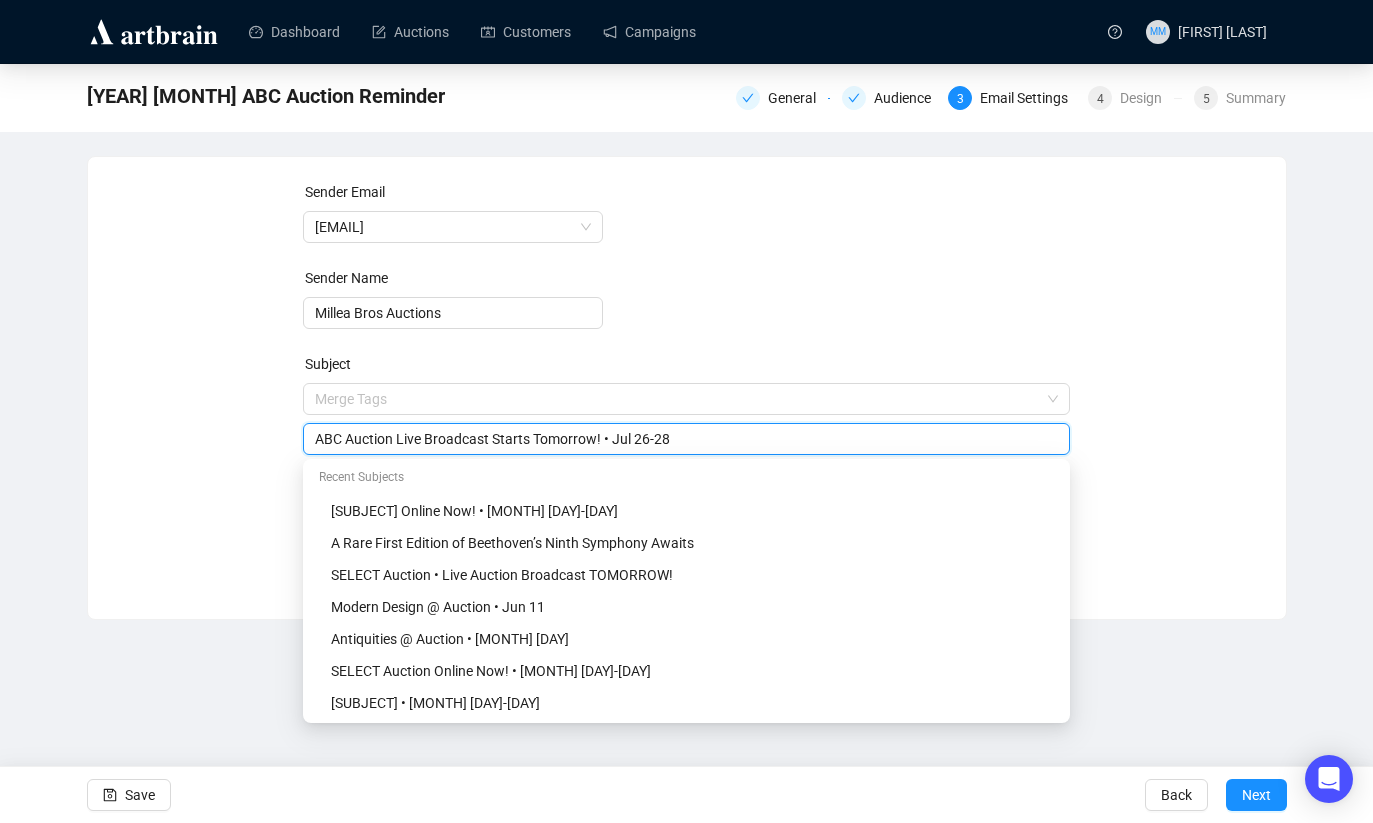 click on "ABC Auction Live Broadcast Starts Tomorrow! • [MONTH] 26-28" at bounding box center [686, 439] 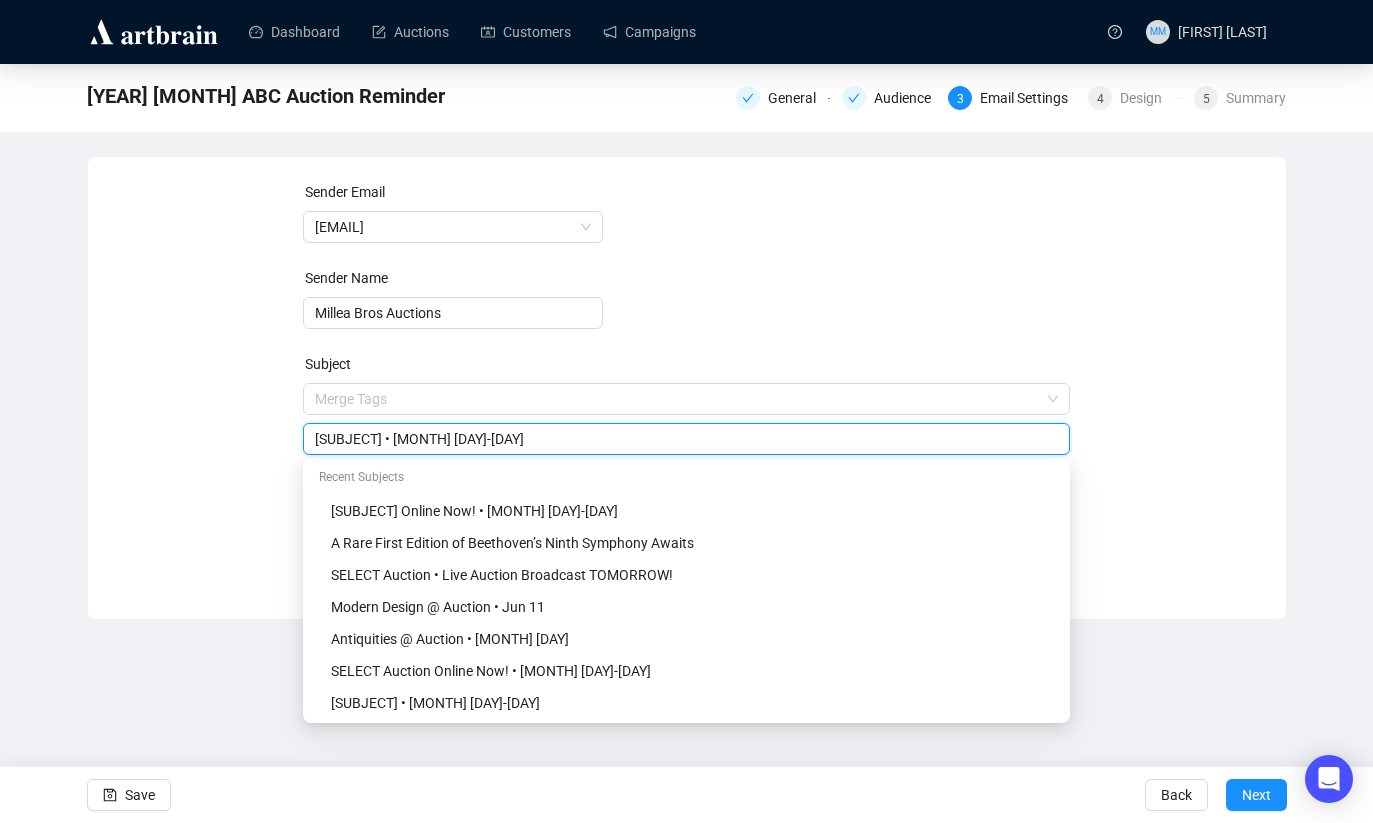 click on "ABC Auction Live Broadcast Starts Tomorrow! • [MONTH] 16-28" at bounding box center (686, 439) 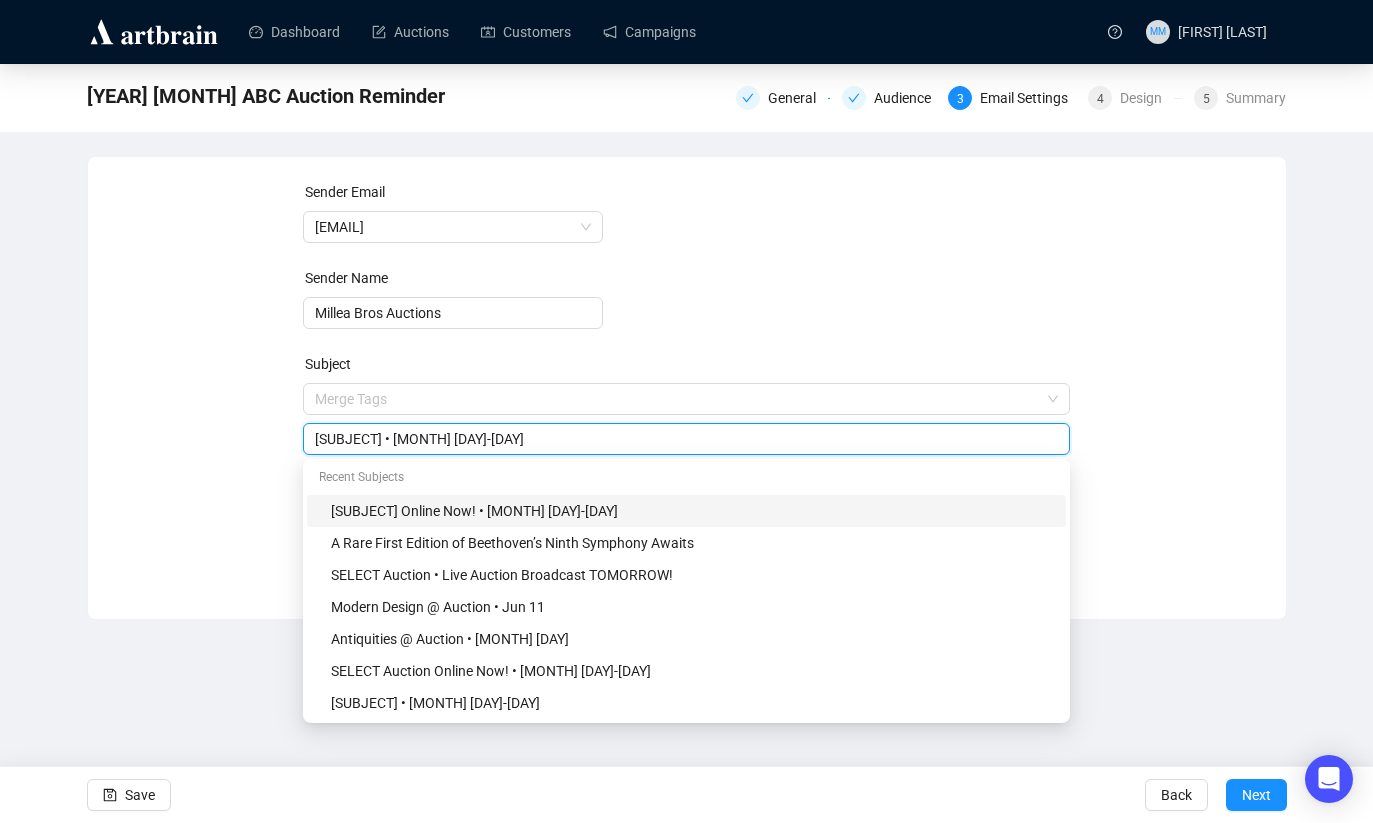 type on "ABC Auction Live Broadcast Starts Tomorrow! • [MONTH] 16-18" 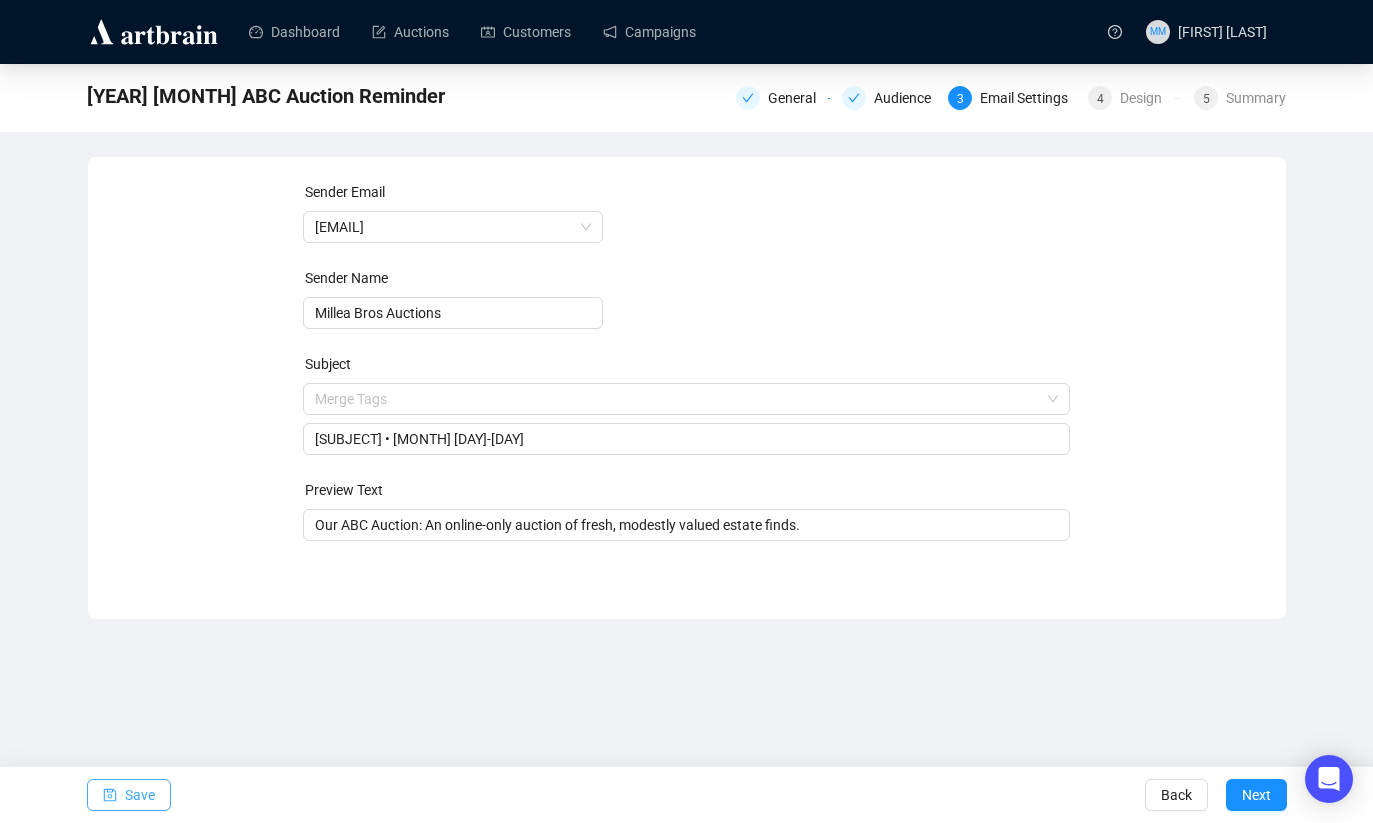 click on "Save" at bounding box center (140, 795) 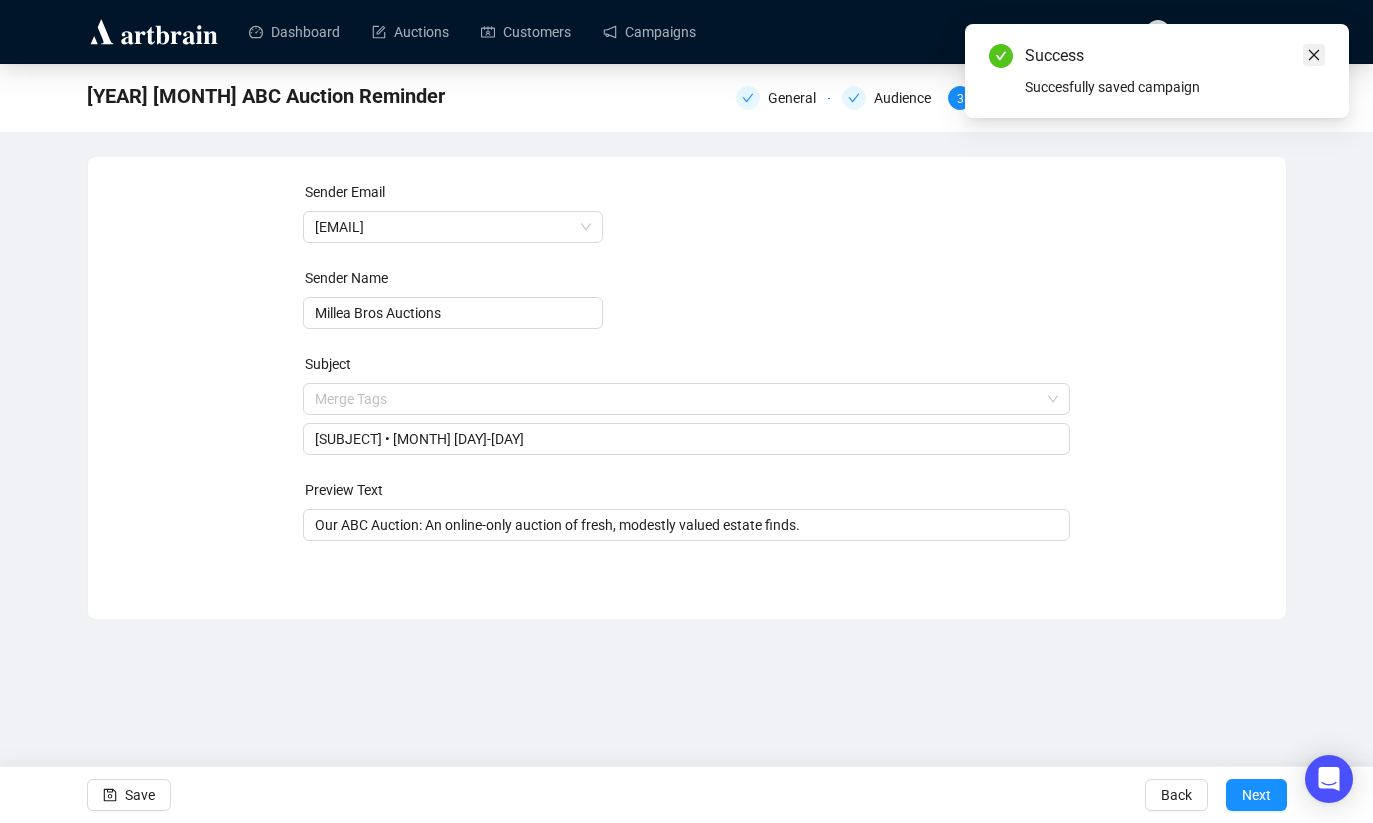 click at bounding box center (1314, 55) 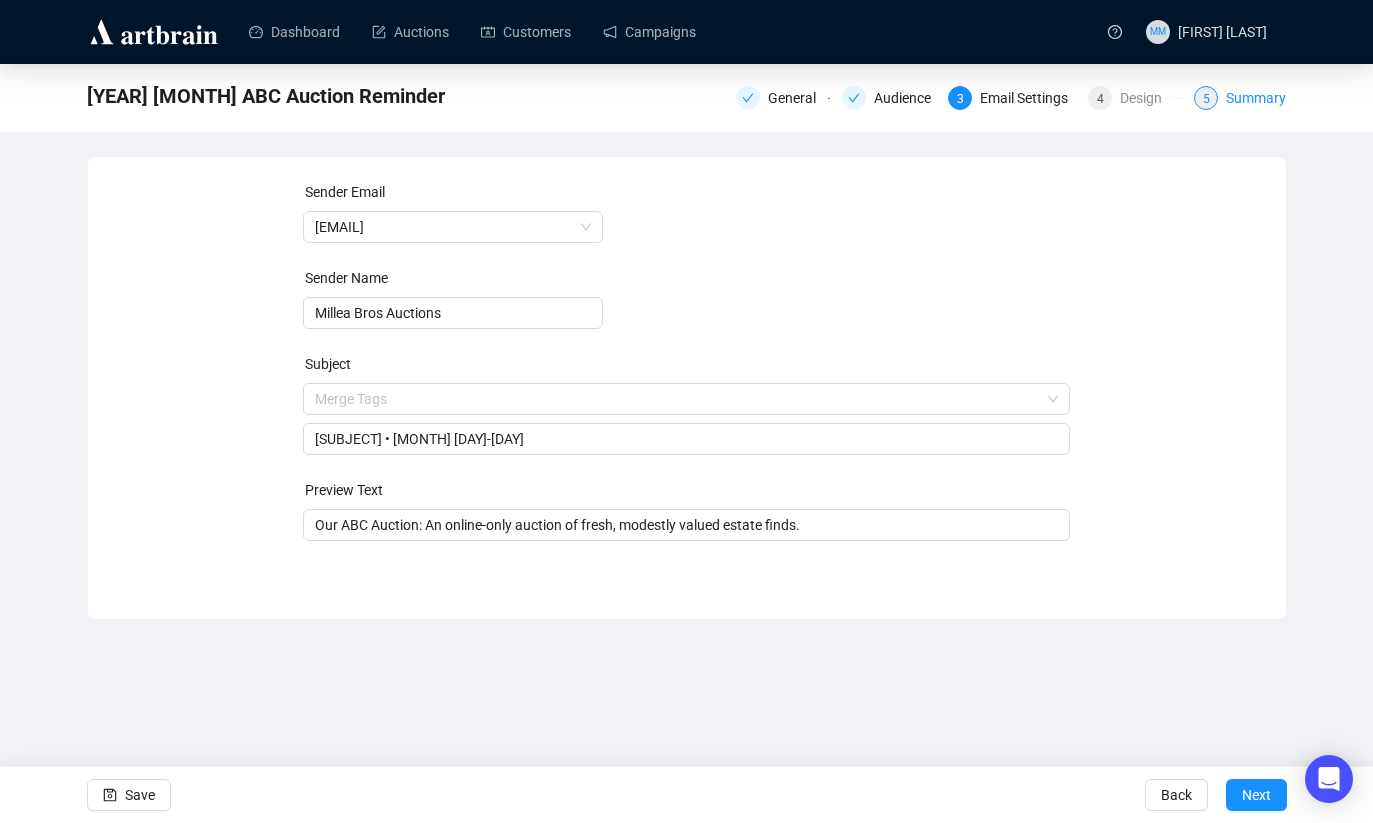 click on "Summary" at bounding box center (1147, 98) 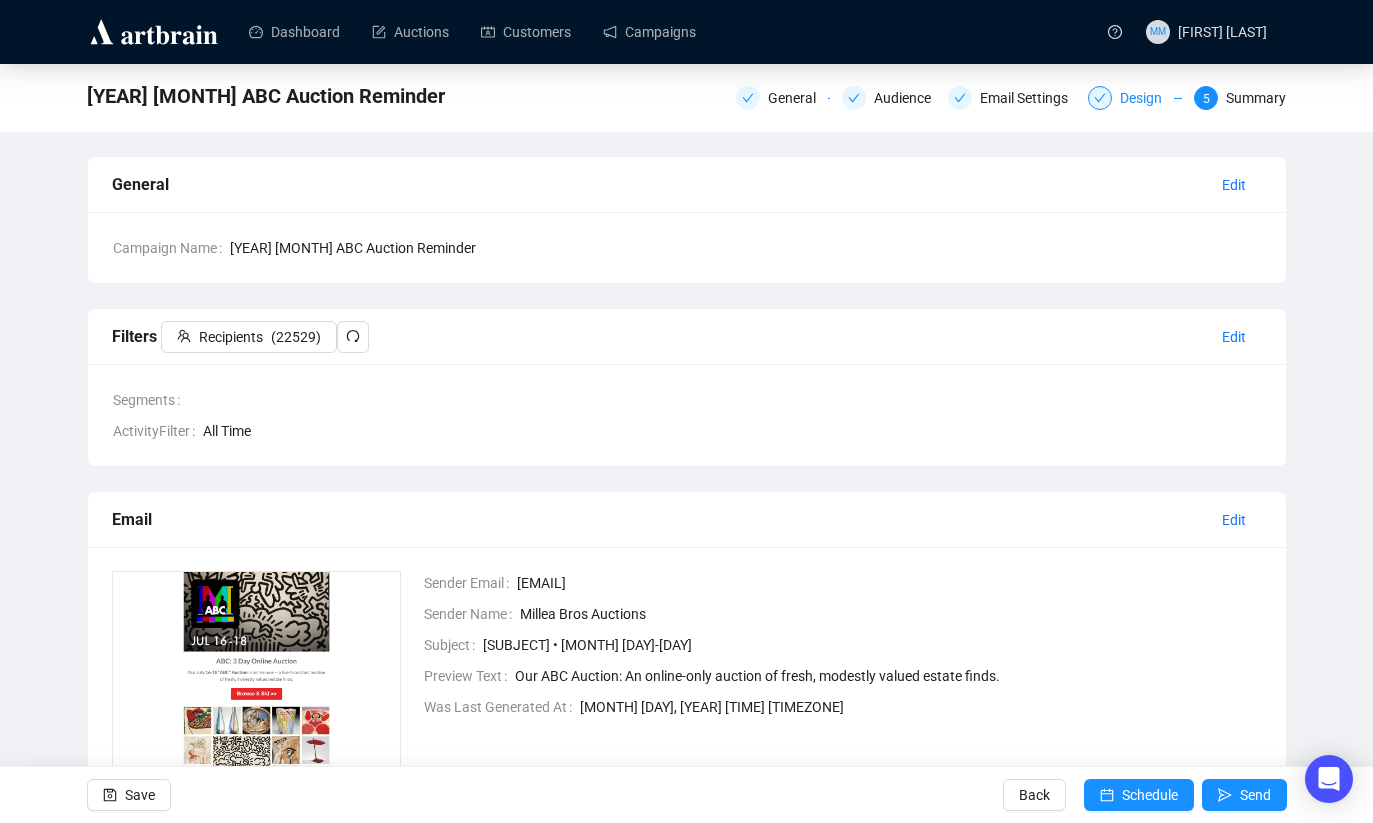 click on "Design" at bounding box center [798, 98] 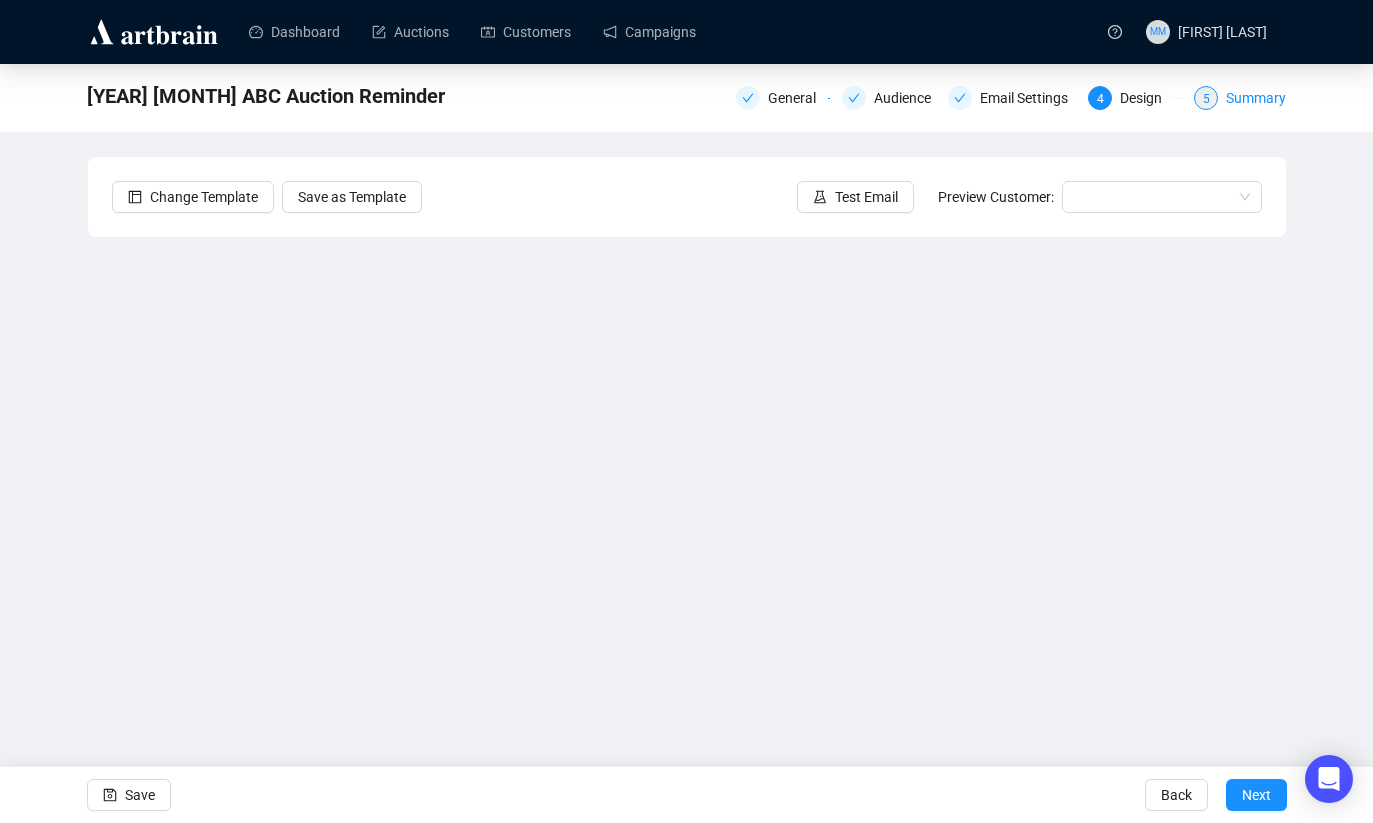 click on "Summary" at bounding box center (1256, 98) 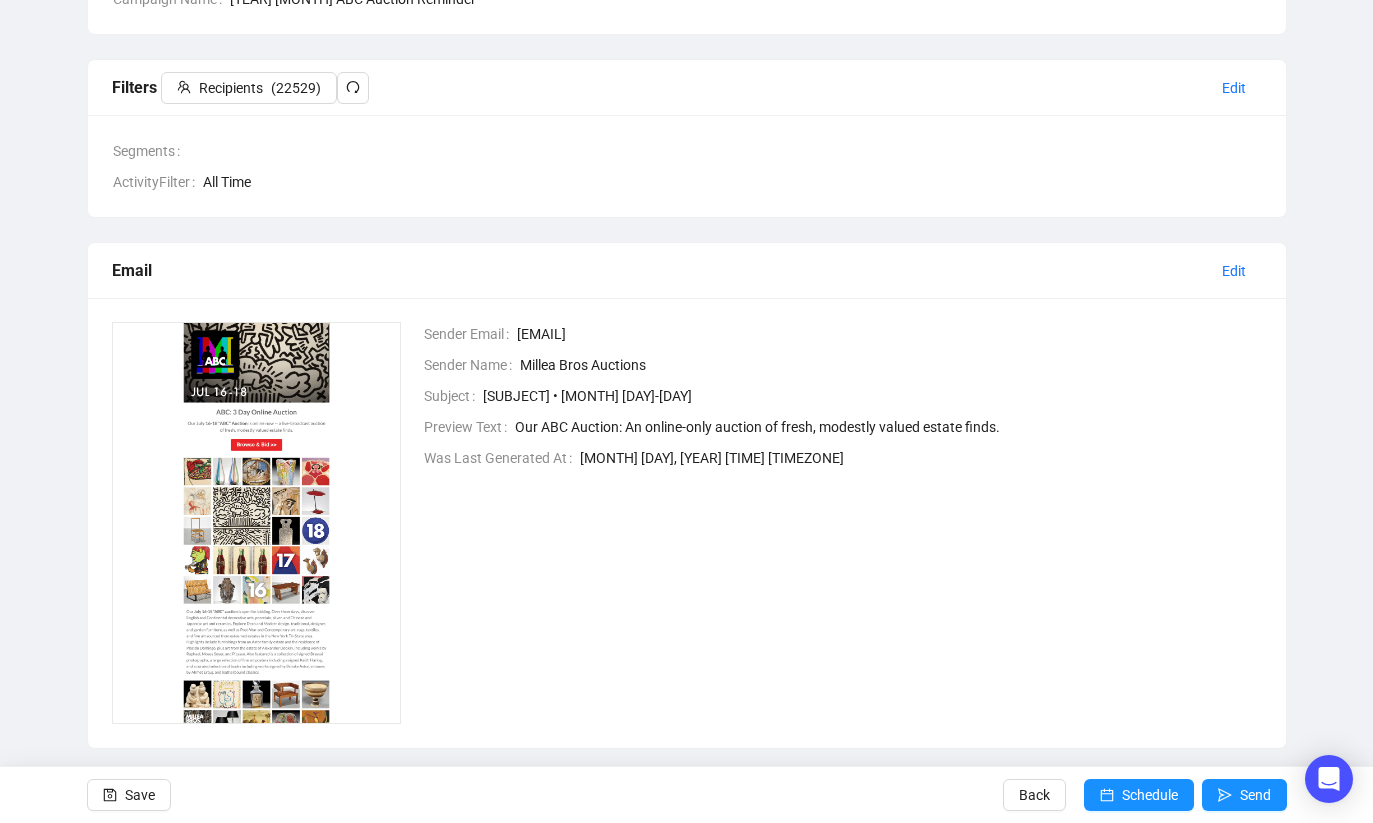 scroll, scrollTop: 275, scrollLeft: 0, axis: vertical 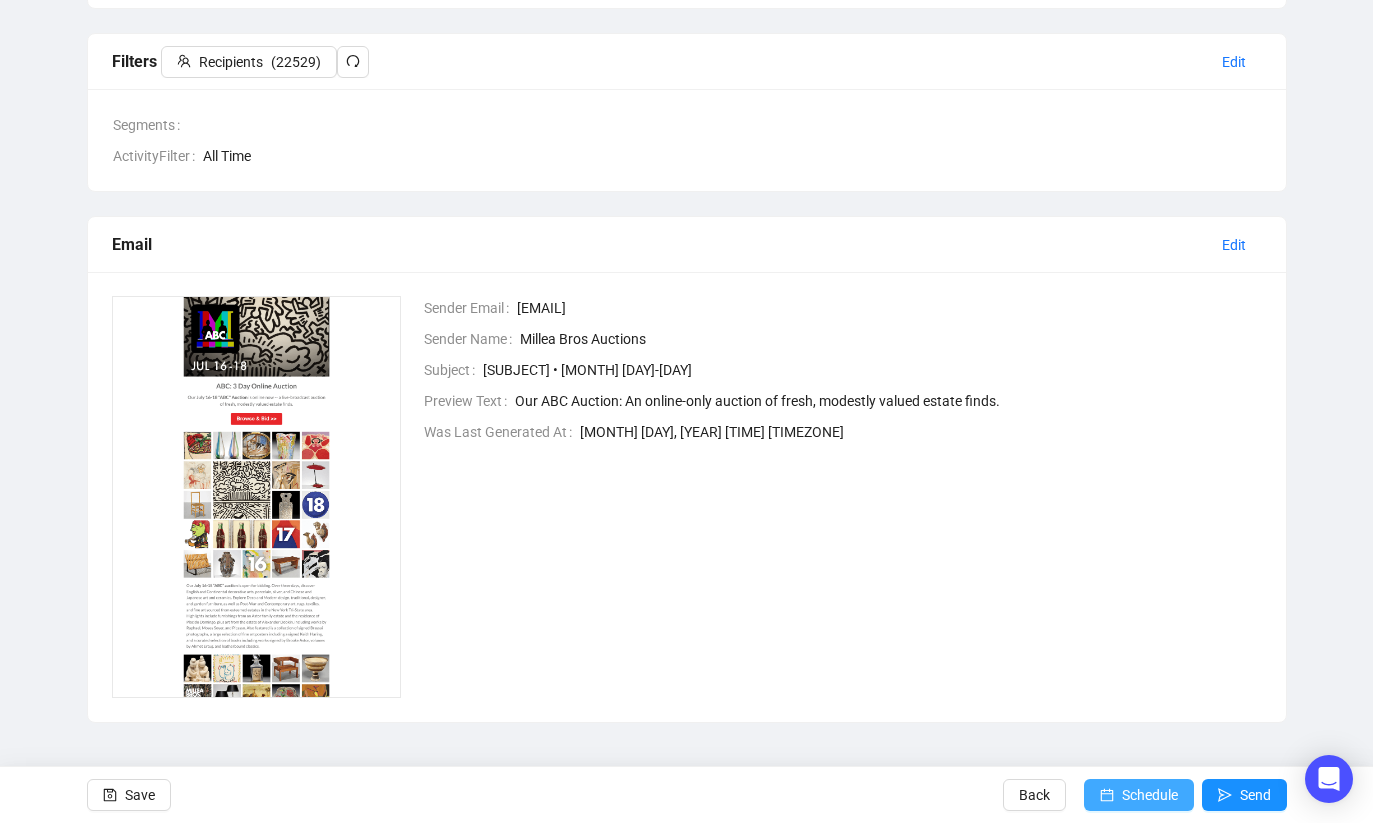 click on "Schedule" at bounding box center (1150, 795) 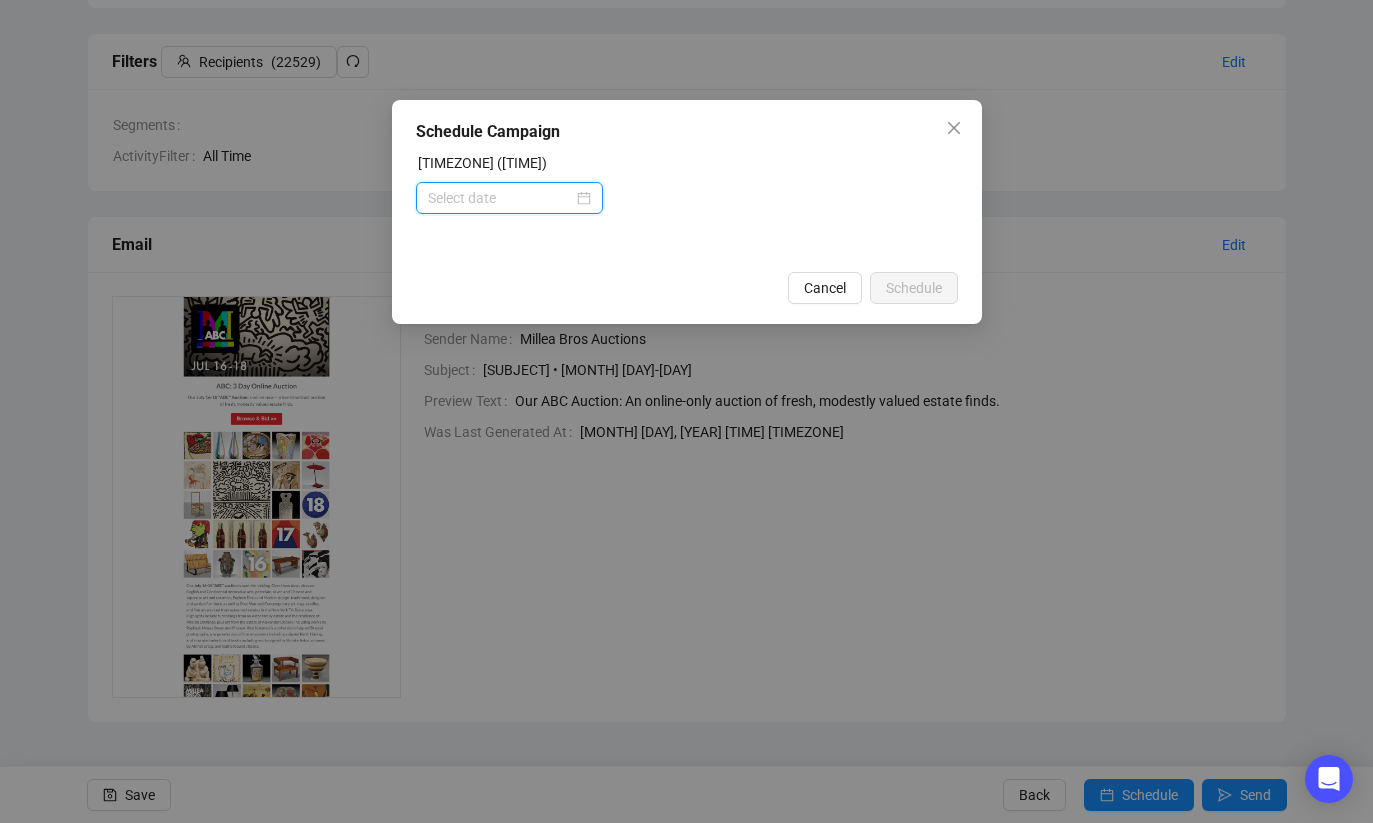 click at bounding box center [500, 198] 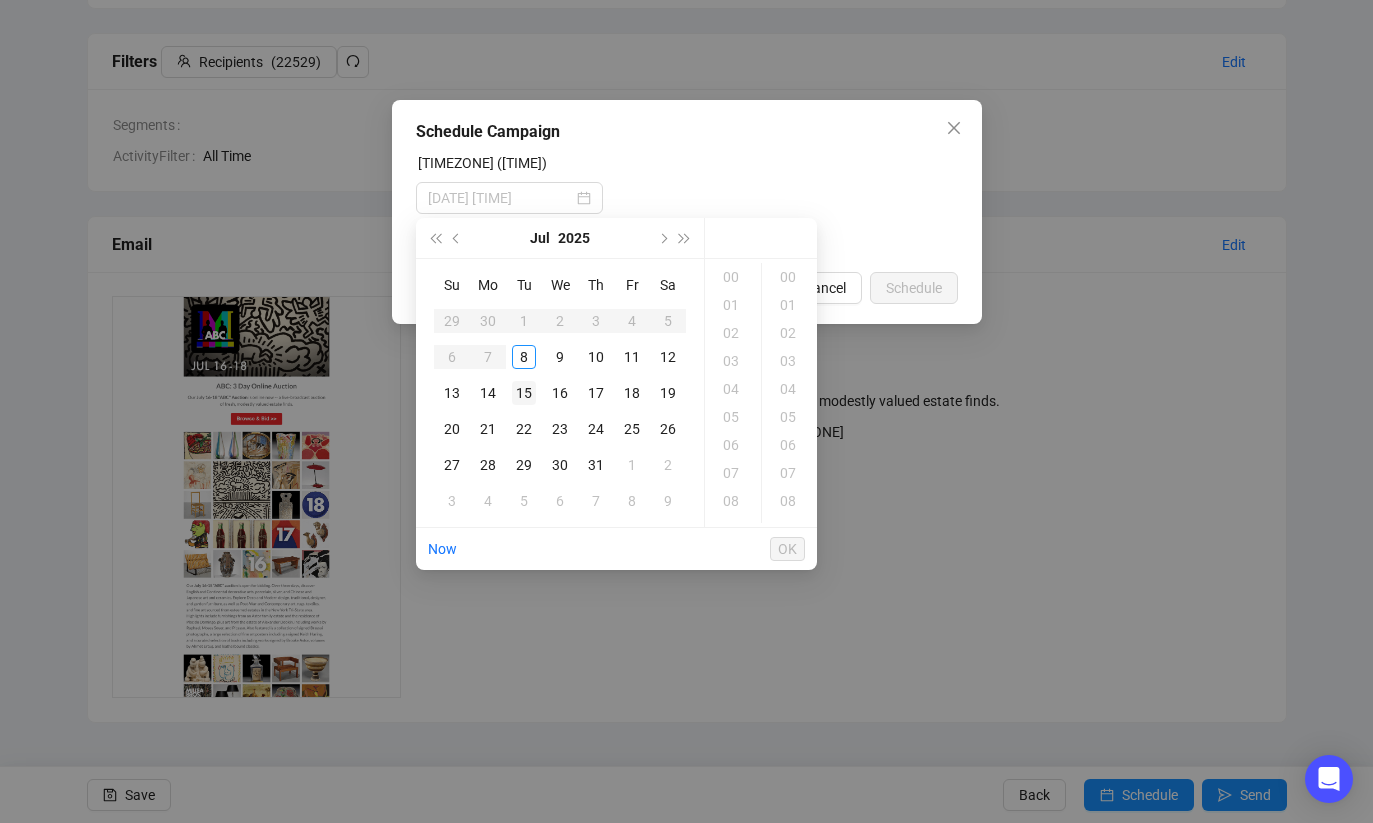 click on "15" at bounding box center (524, 393) 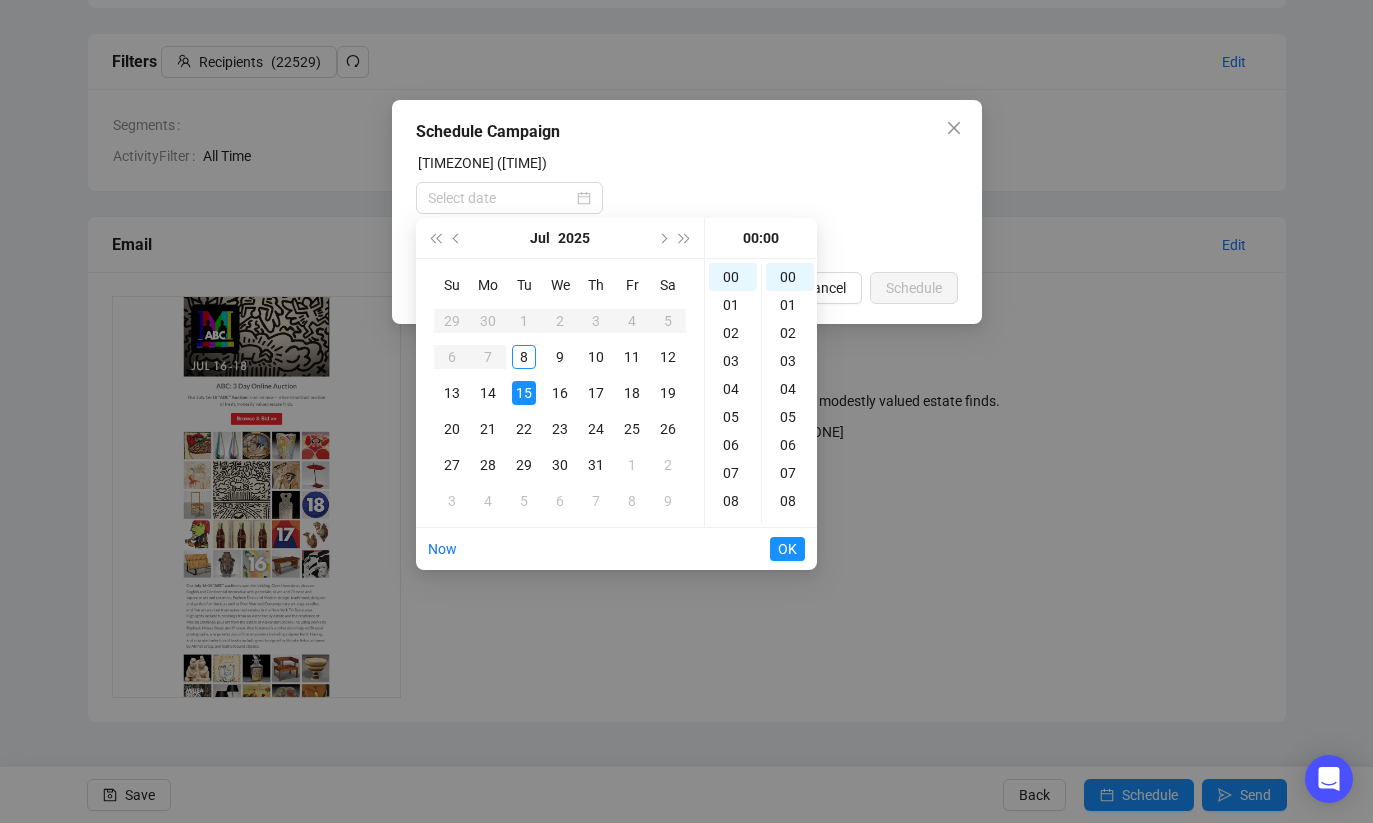click on "[GEOLOCATION] time ([TIME])" at bounding box center [687, 167] 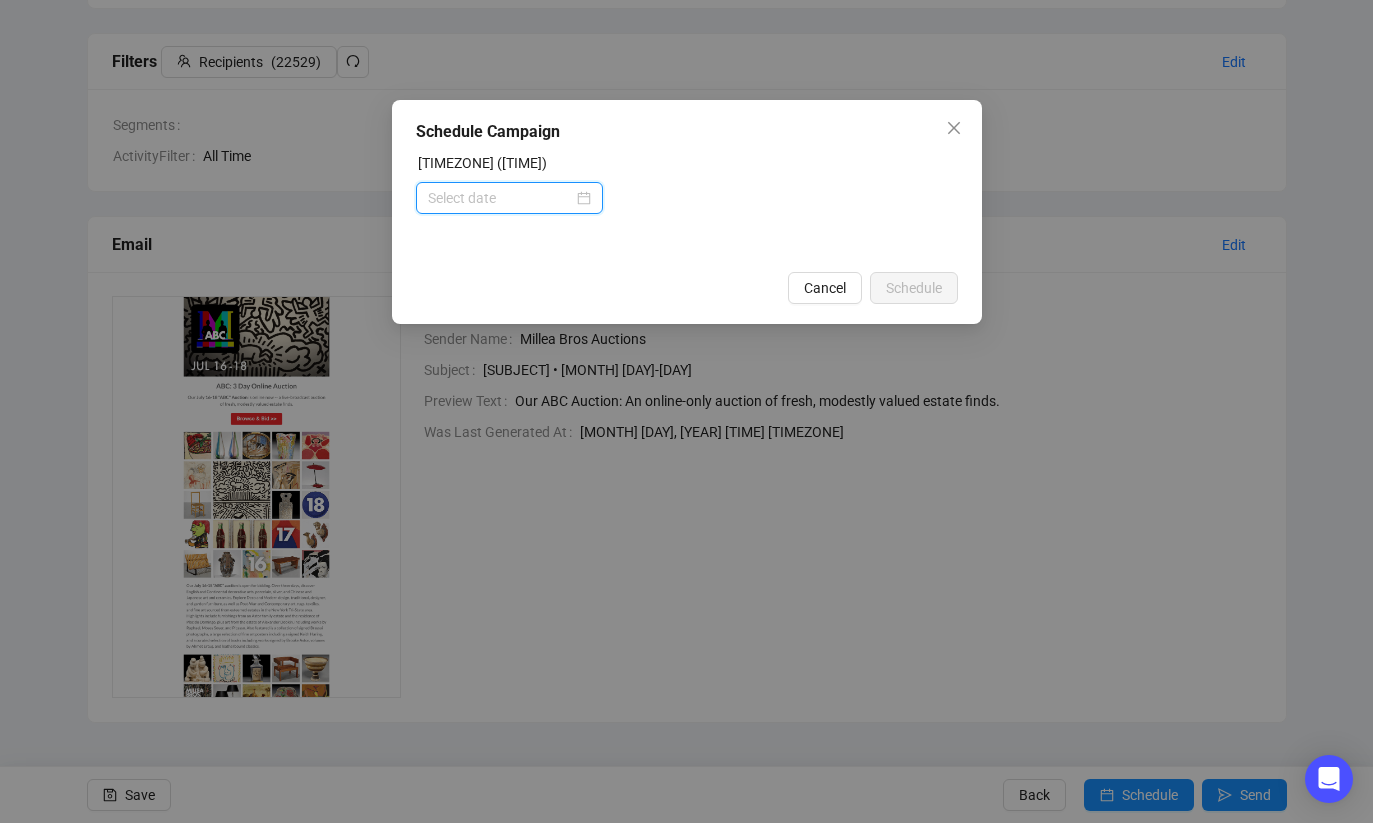 click at bounding box center [500, 198] 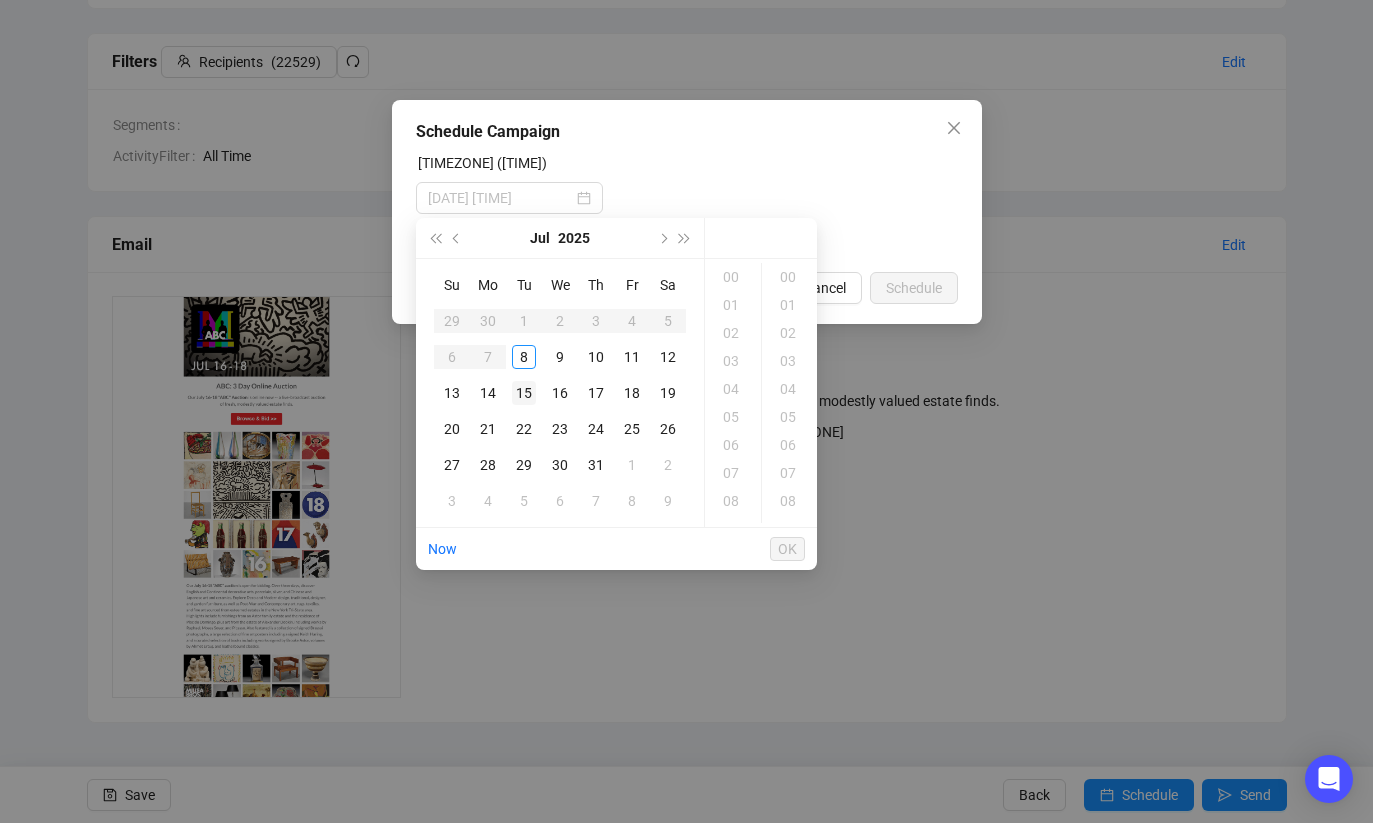 click on "15" at bounding box center [524, 393] 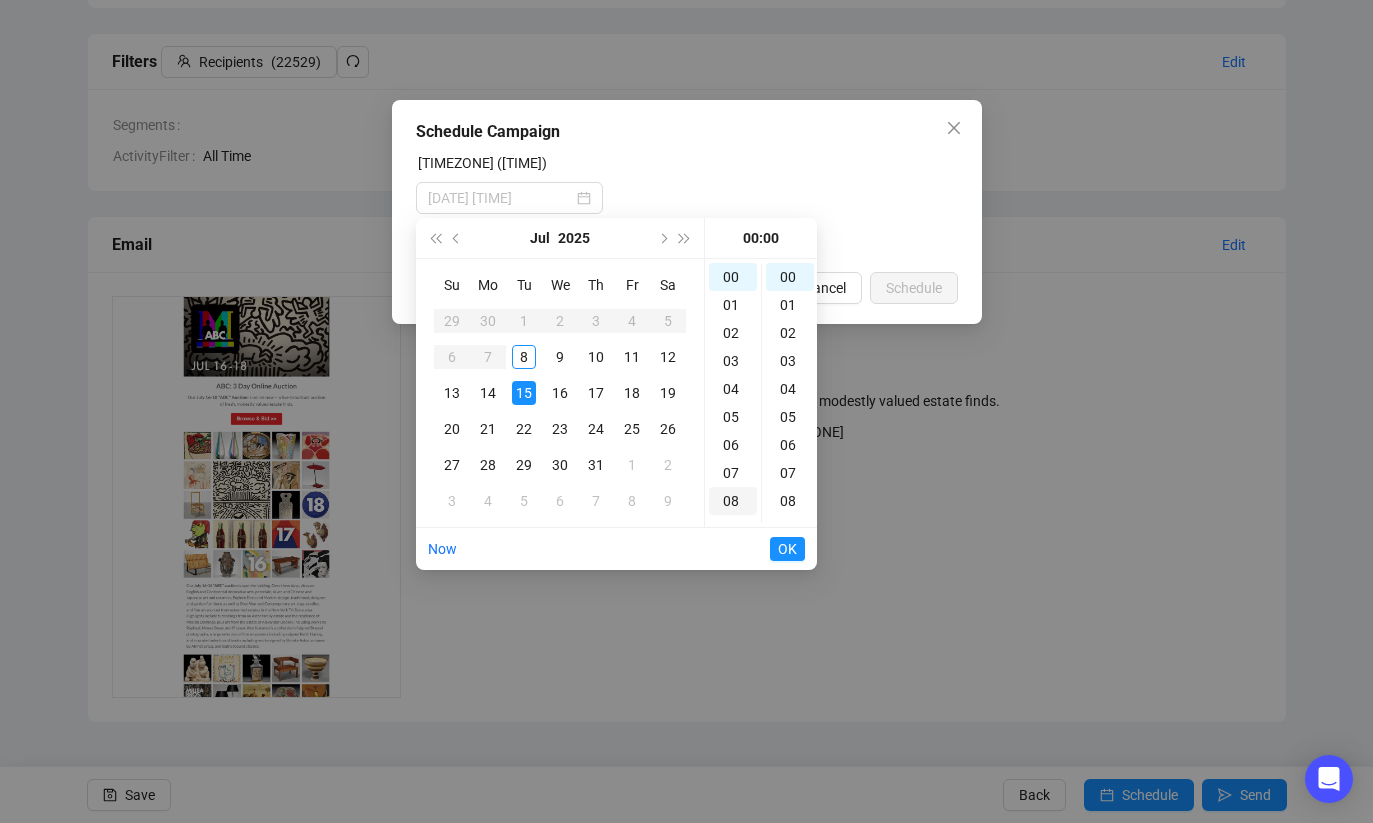 click on "08" at bounding box center (733, 277) 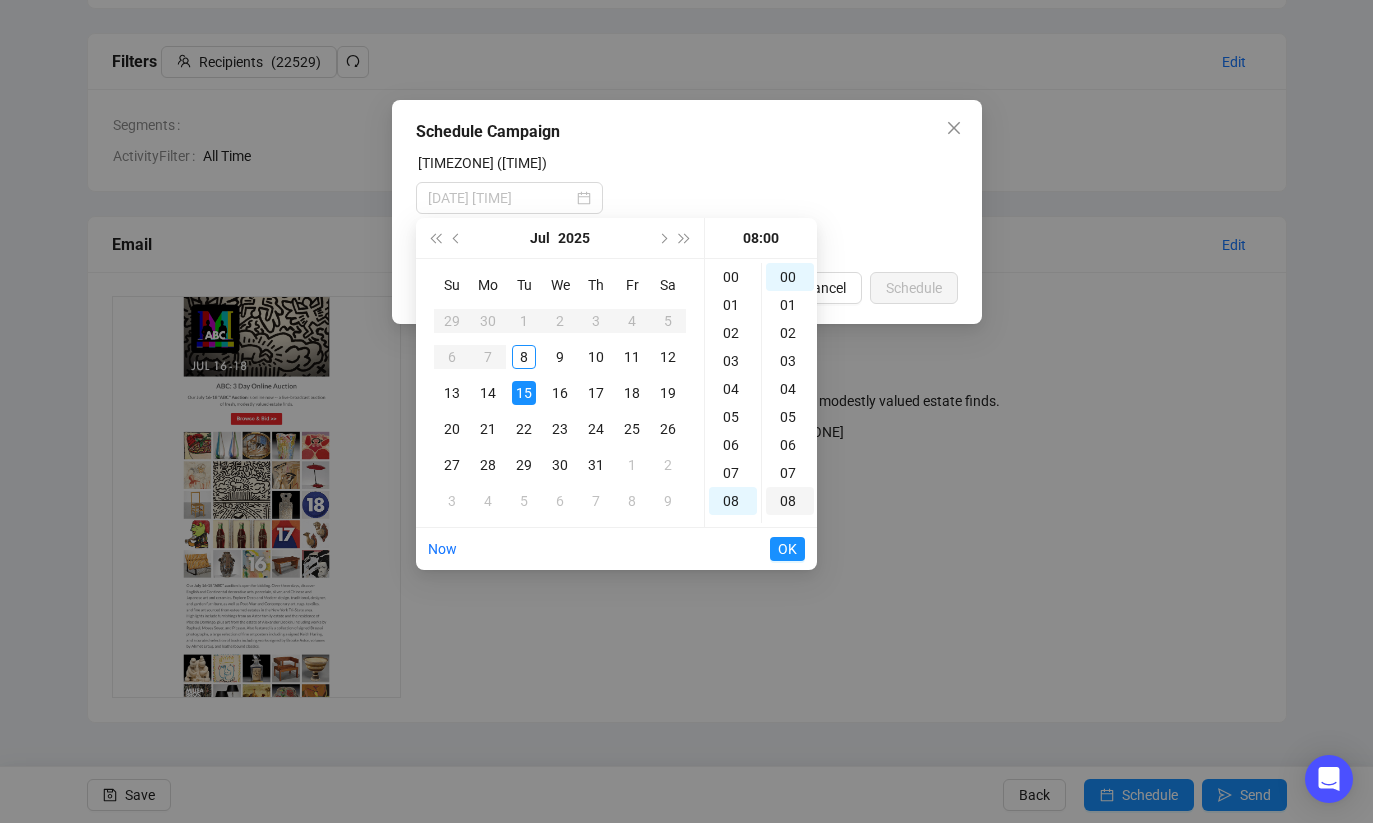 scroll, scrollTop: 224, scrollLeft: 0, axis: vertical 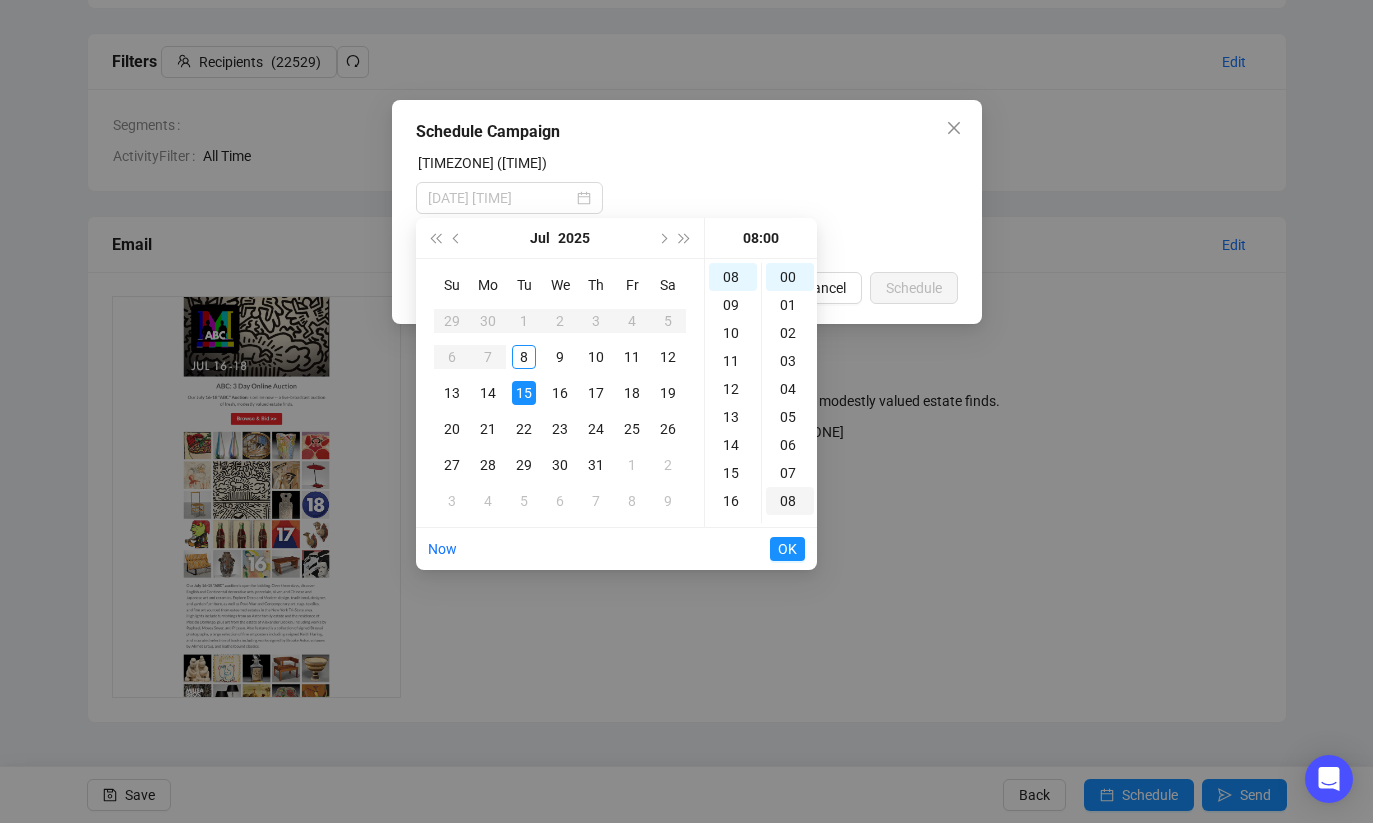 click on "08" at bounding box center (733, 53) 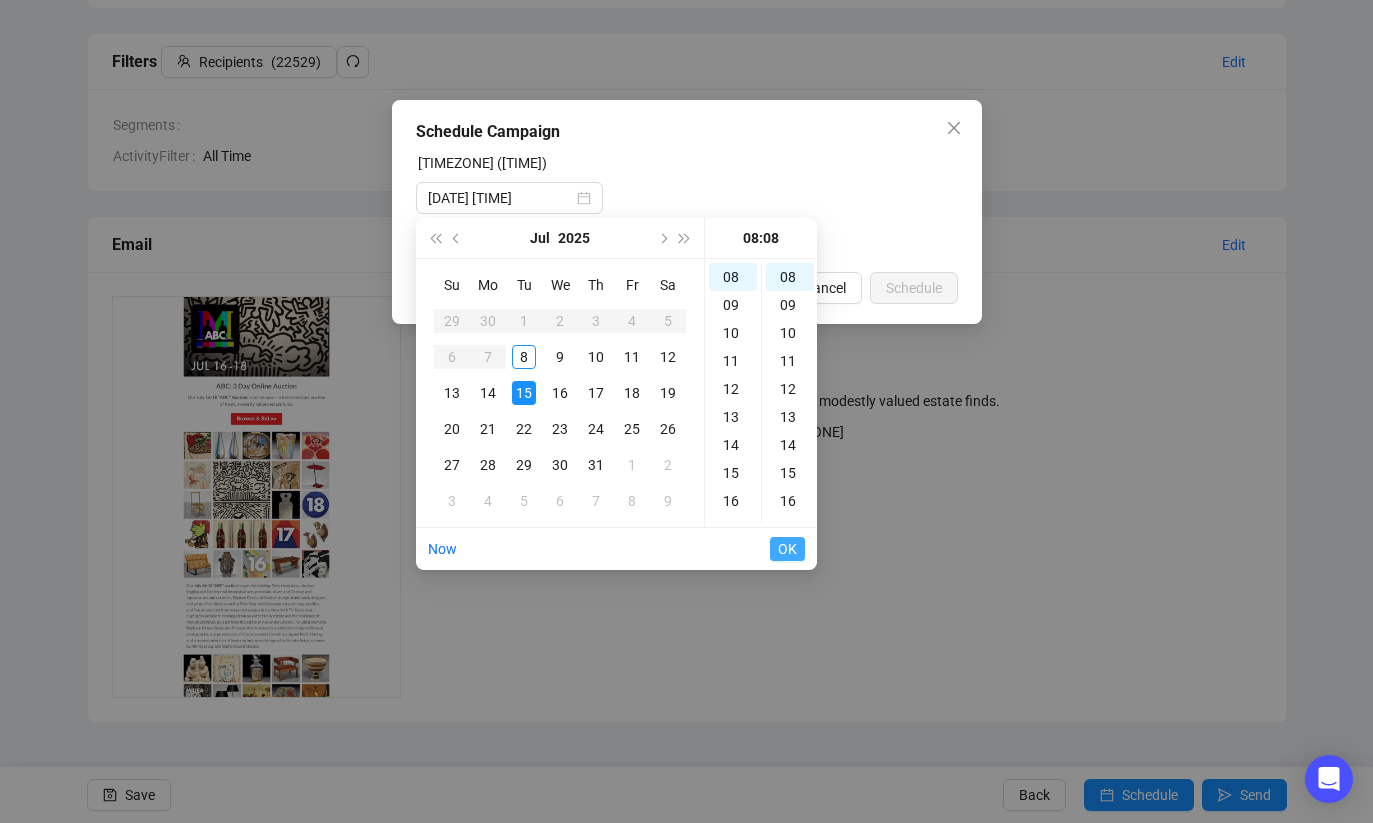 click on "OK" at bounding box center (787, 549) 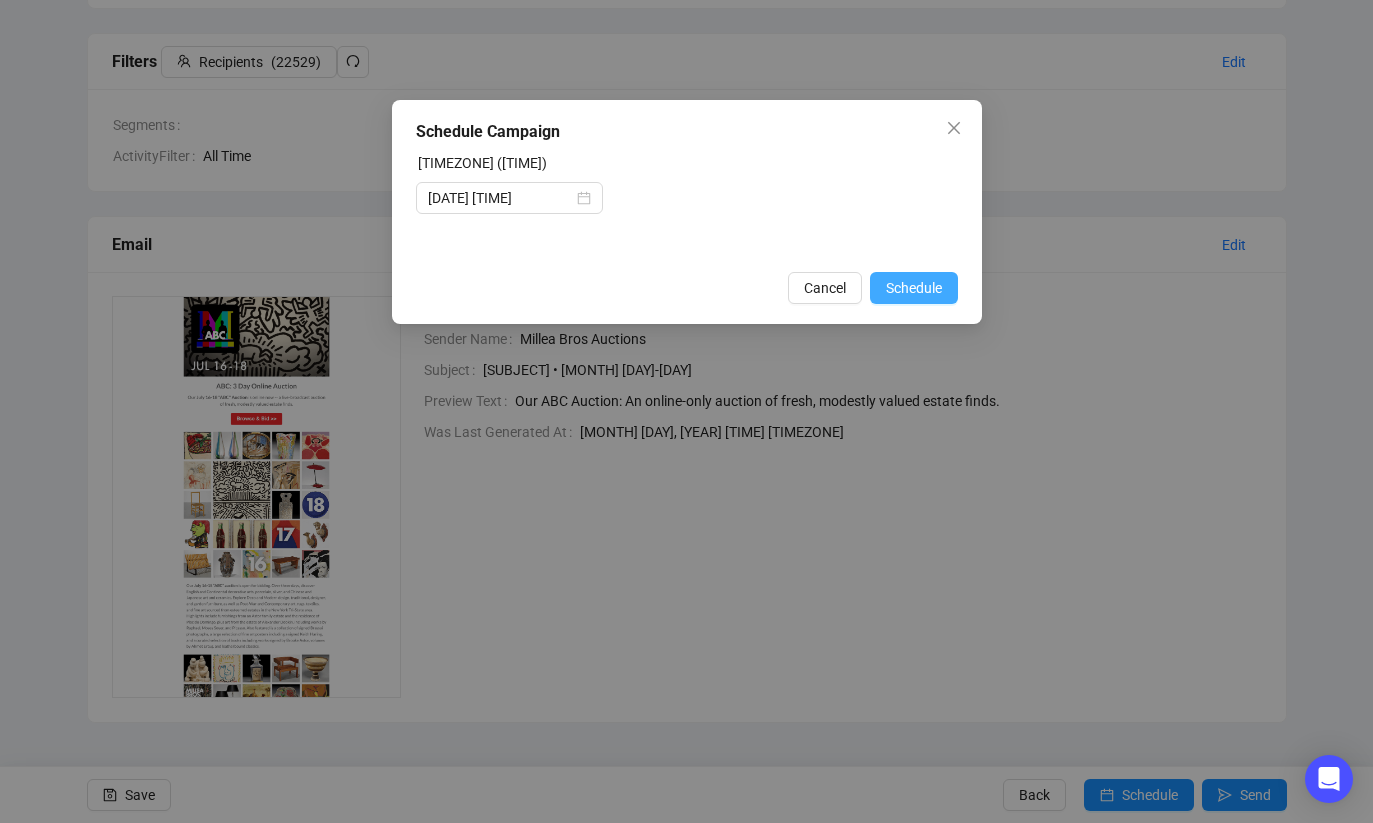 click on "Schedule" at bounding box center (914, 288) 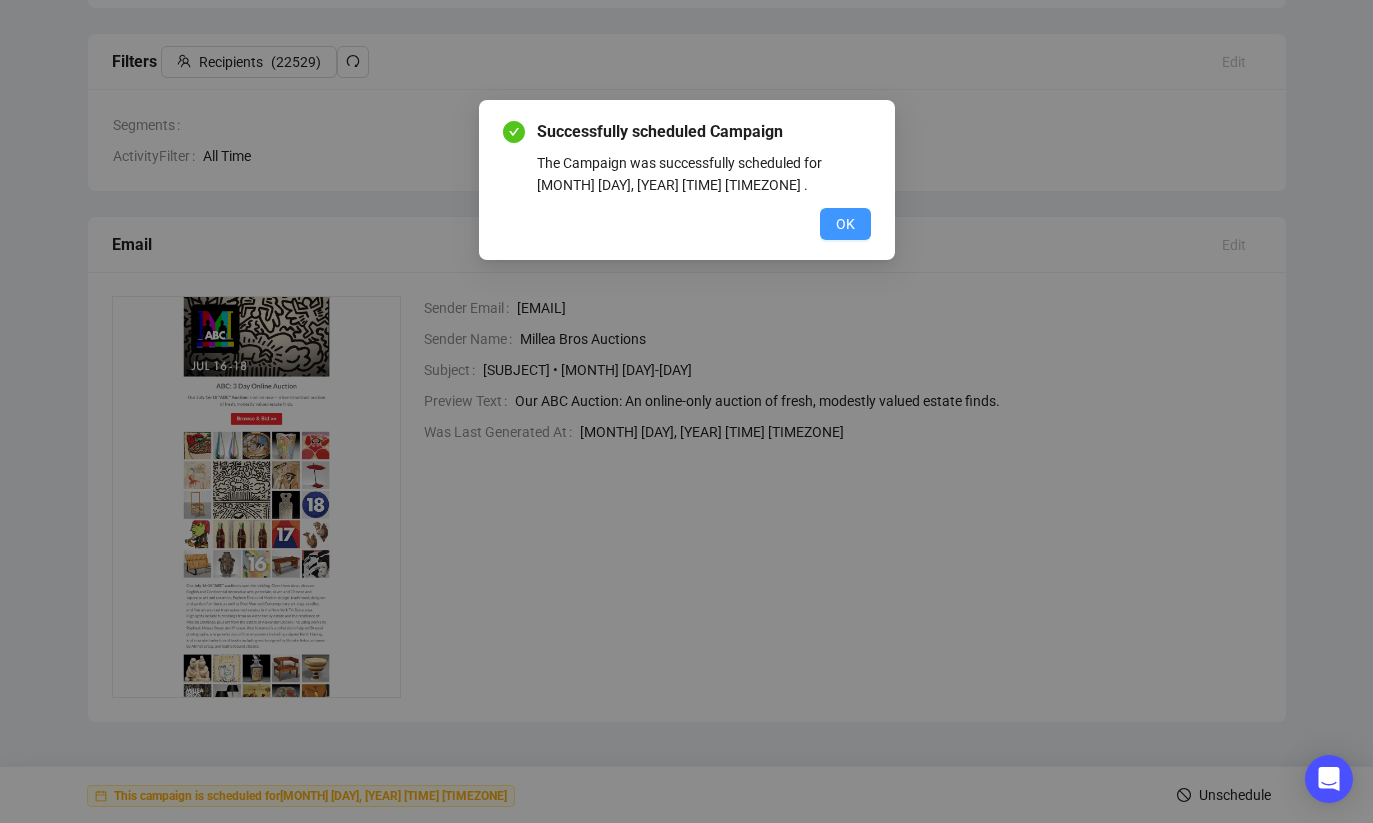 click on "OK" at bounding box center [845, 224] 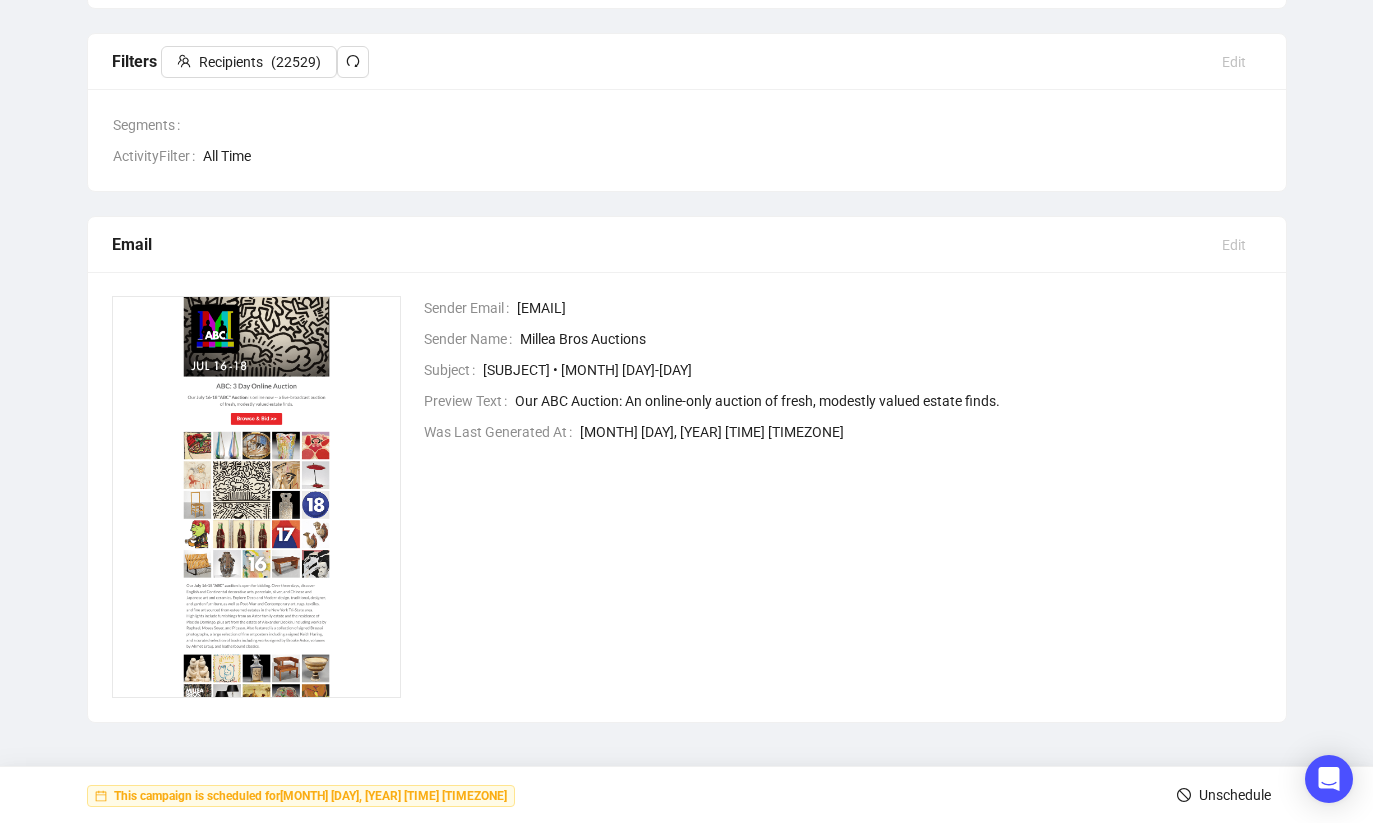 scroll, scrollTop: 0, scrollLeft: 0, axis: both 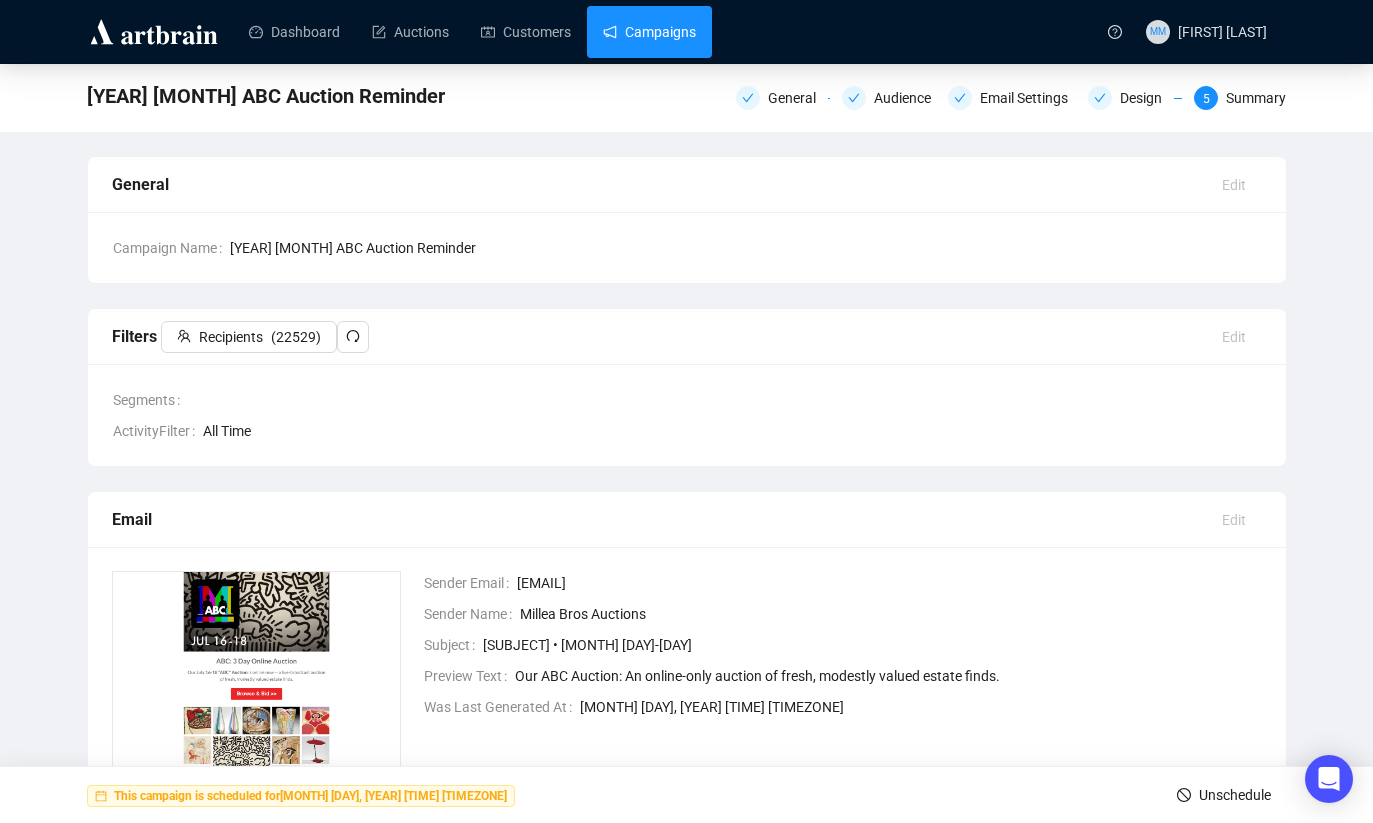click on "Campaigns" at bounding box center (649, 32) 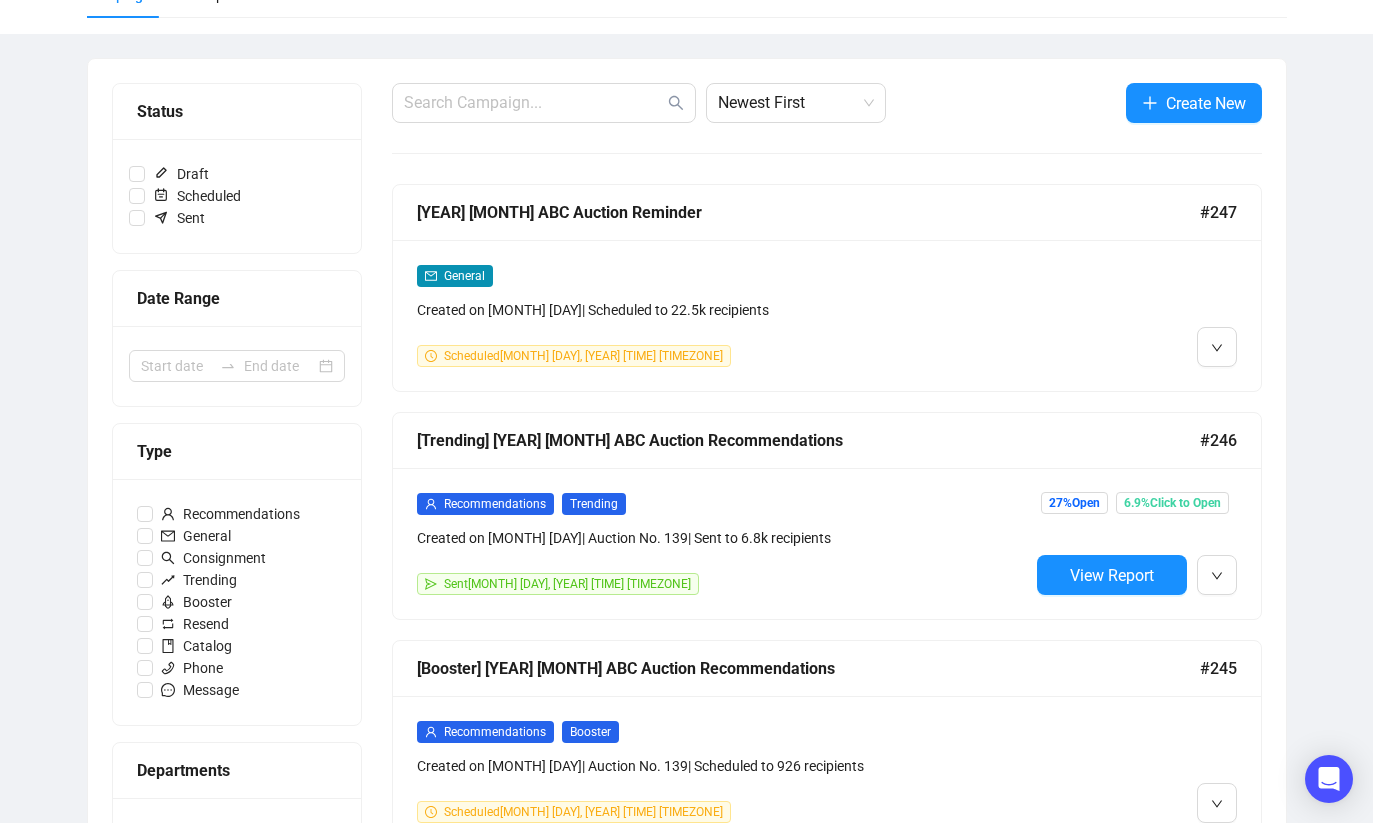 scroll, scrollTop: 309, scrollLeft: 0, axis: vertical 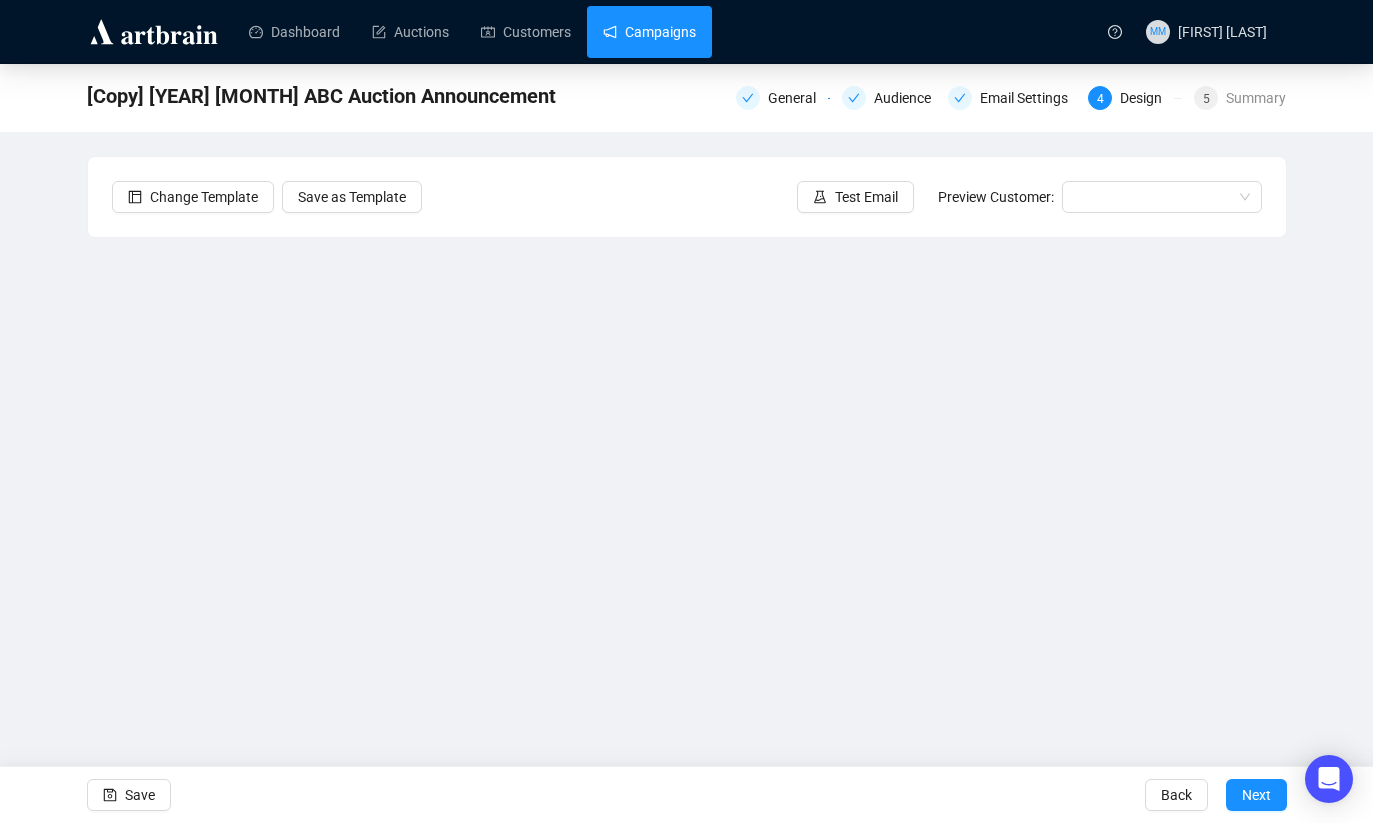 click on "Campaigns" at bounding box center (649, 32) 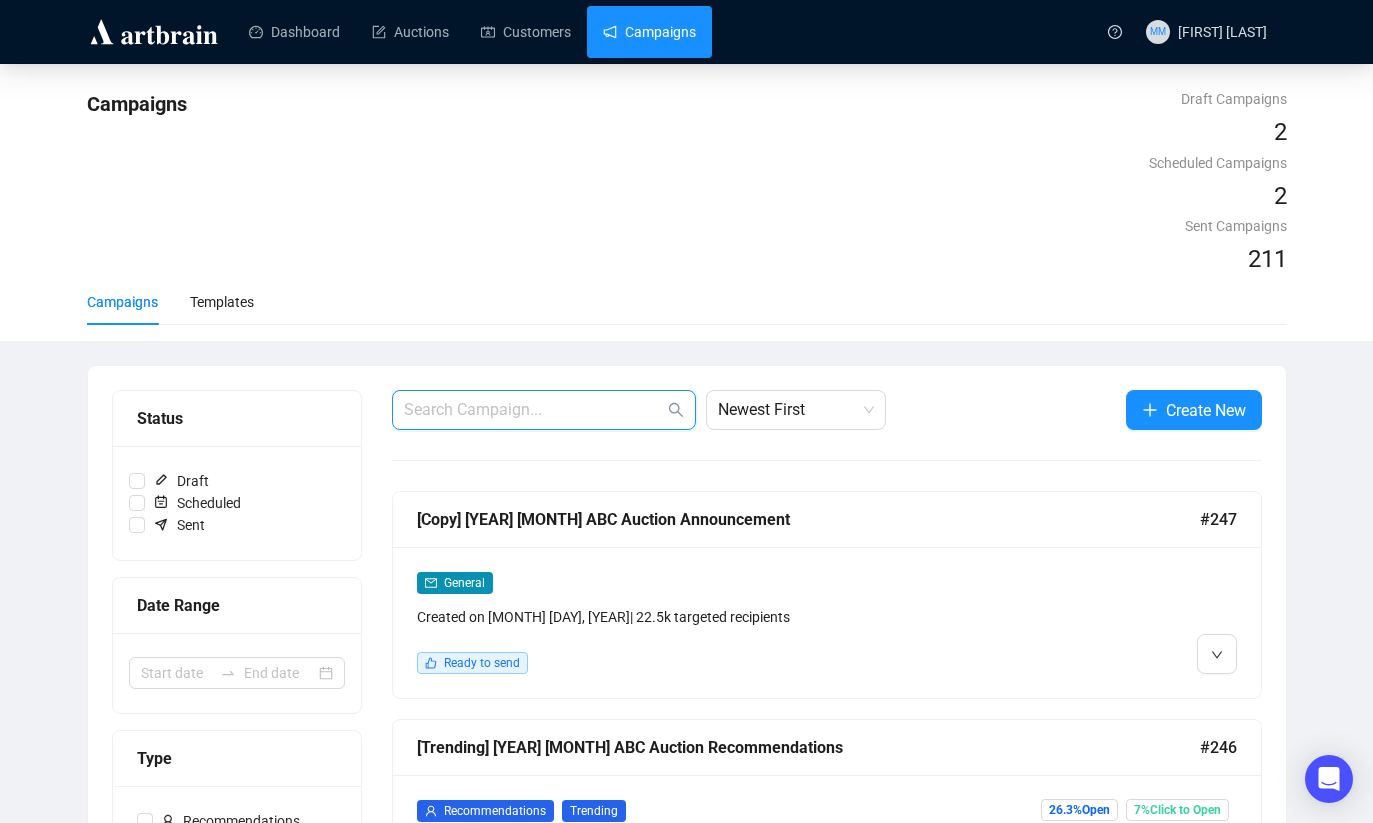 click at bounding box center [534, 410] 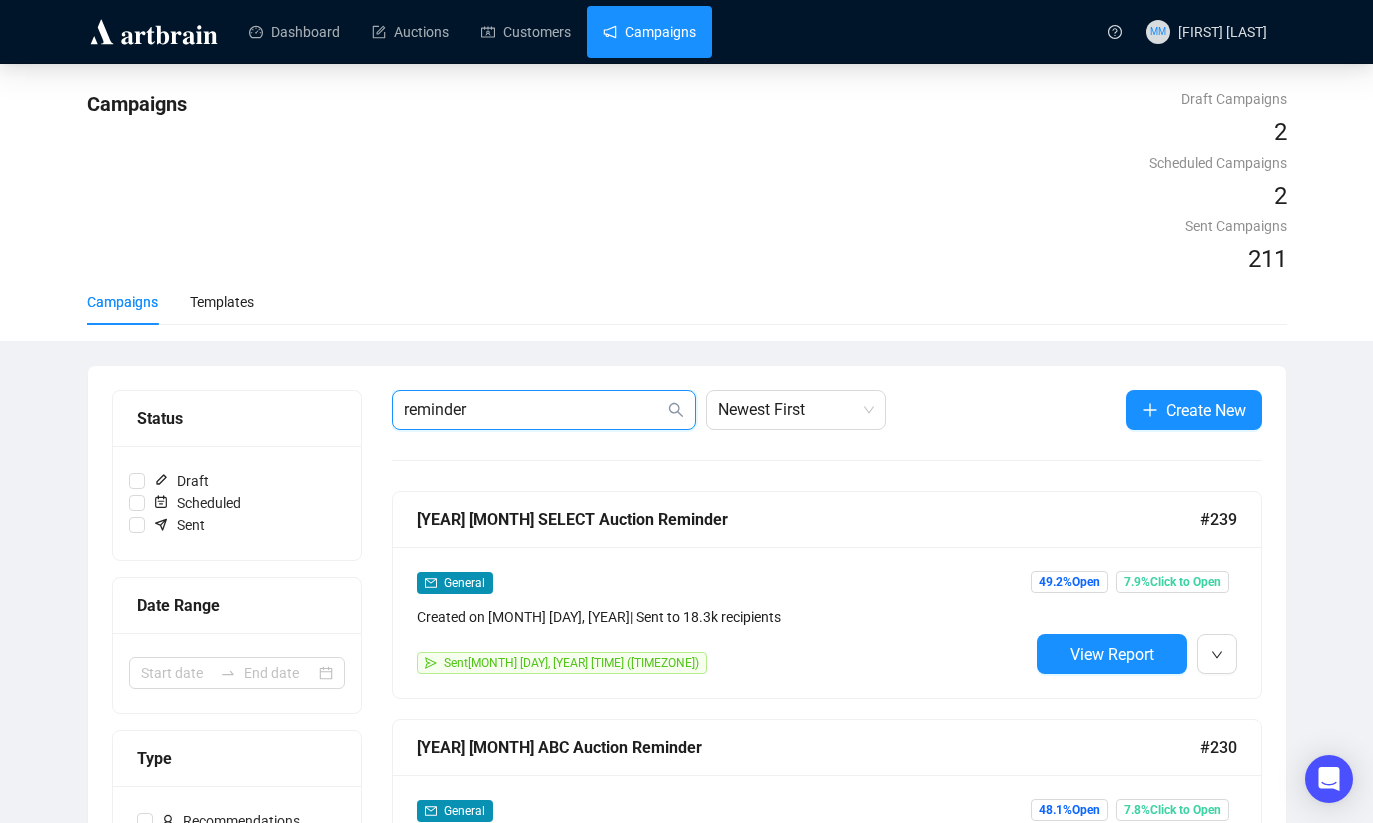 type on "reminder" 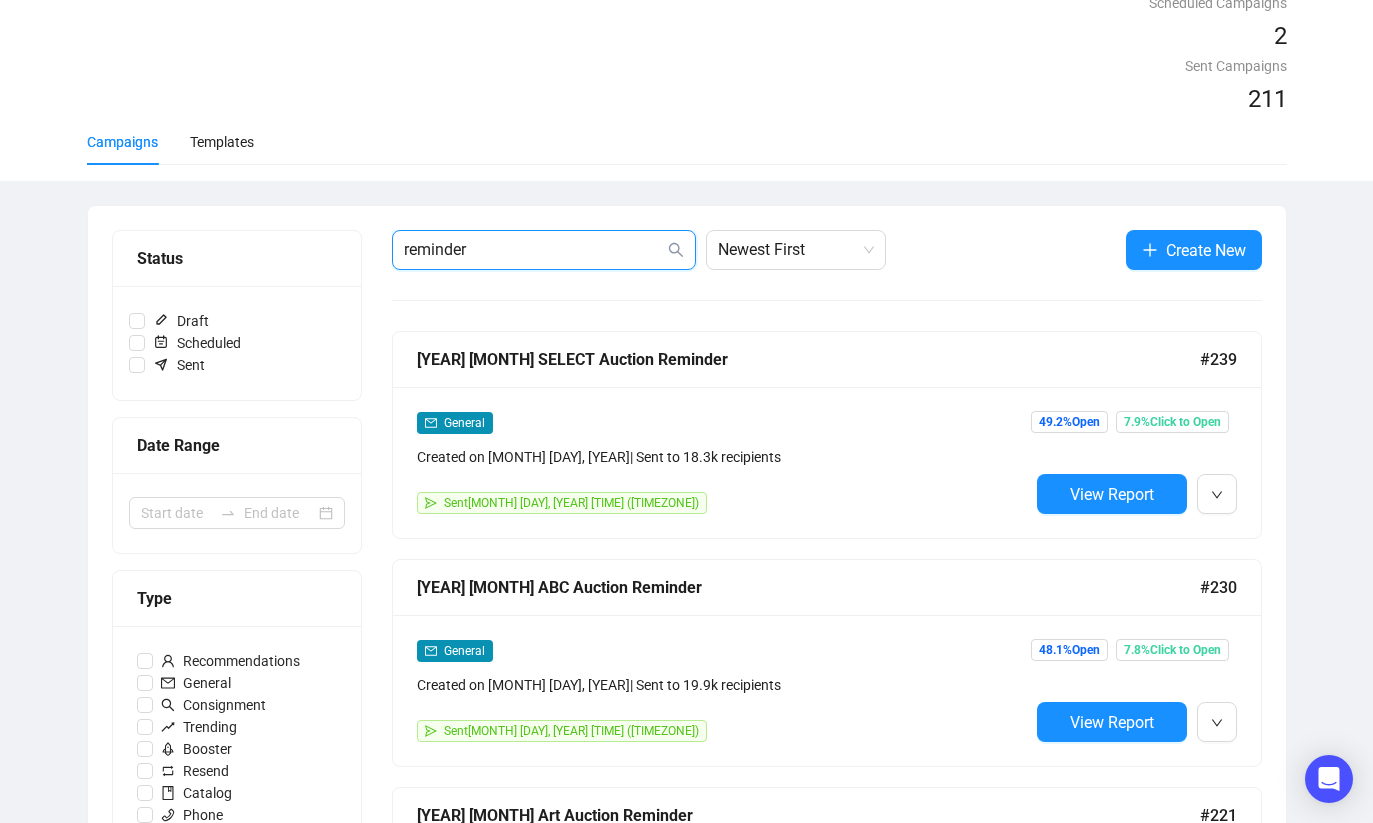 scroll, scrollTop: 161, scrollLeft: 0, axis: vertical 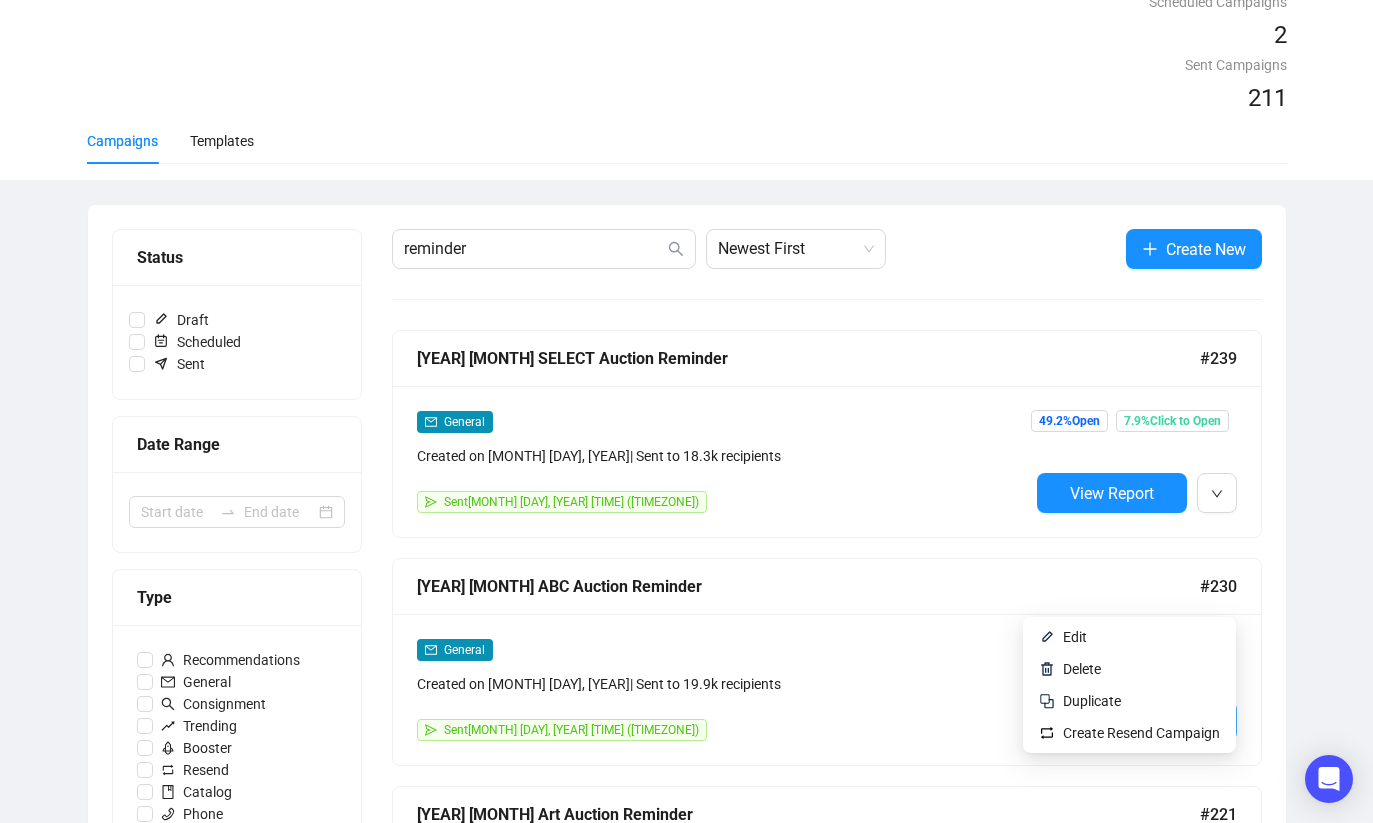 click at bounding box center (1217, 722) 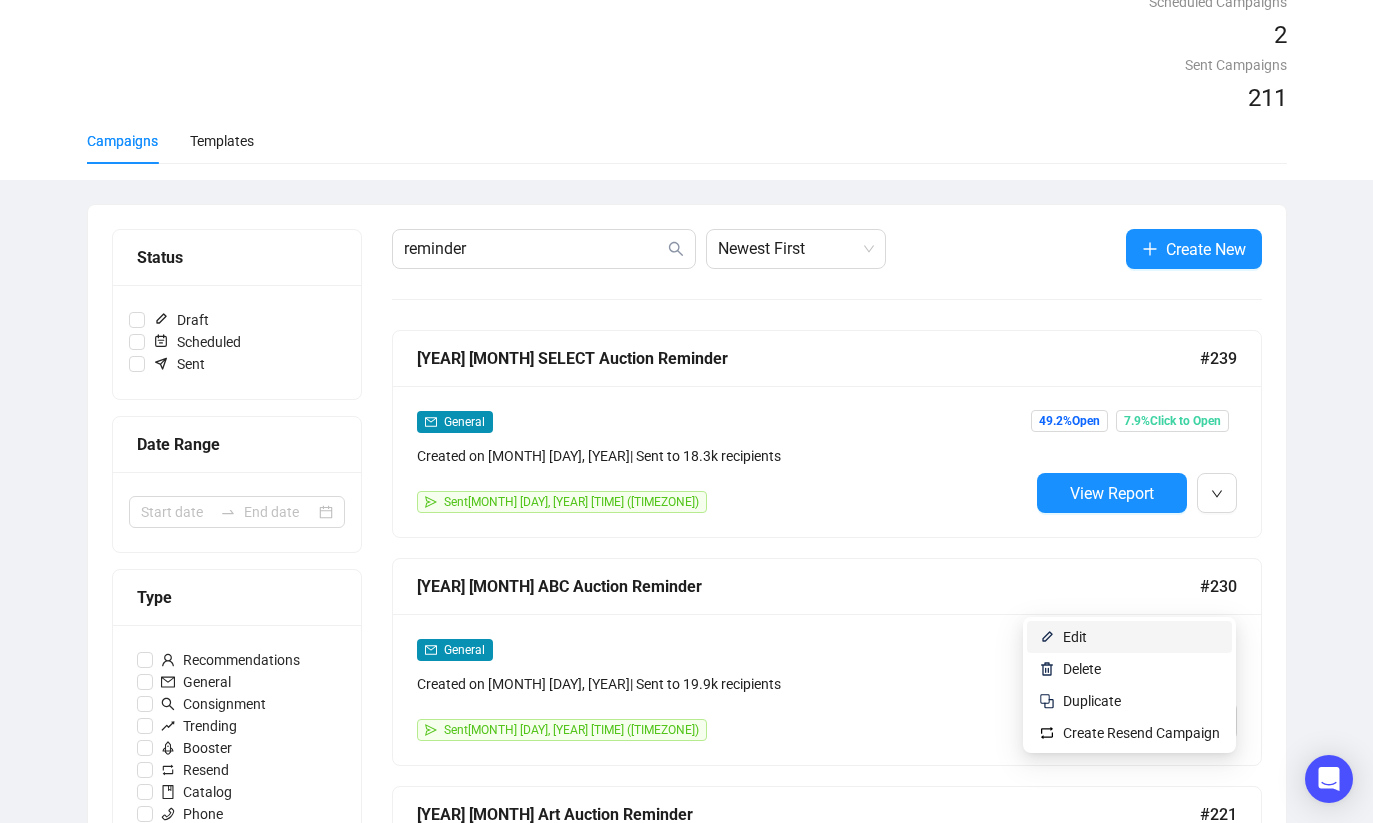 click on "Edit" at bounding box center (1129, 637) 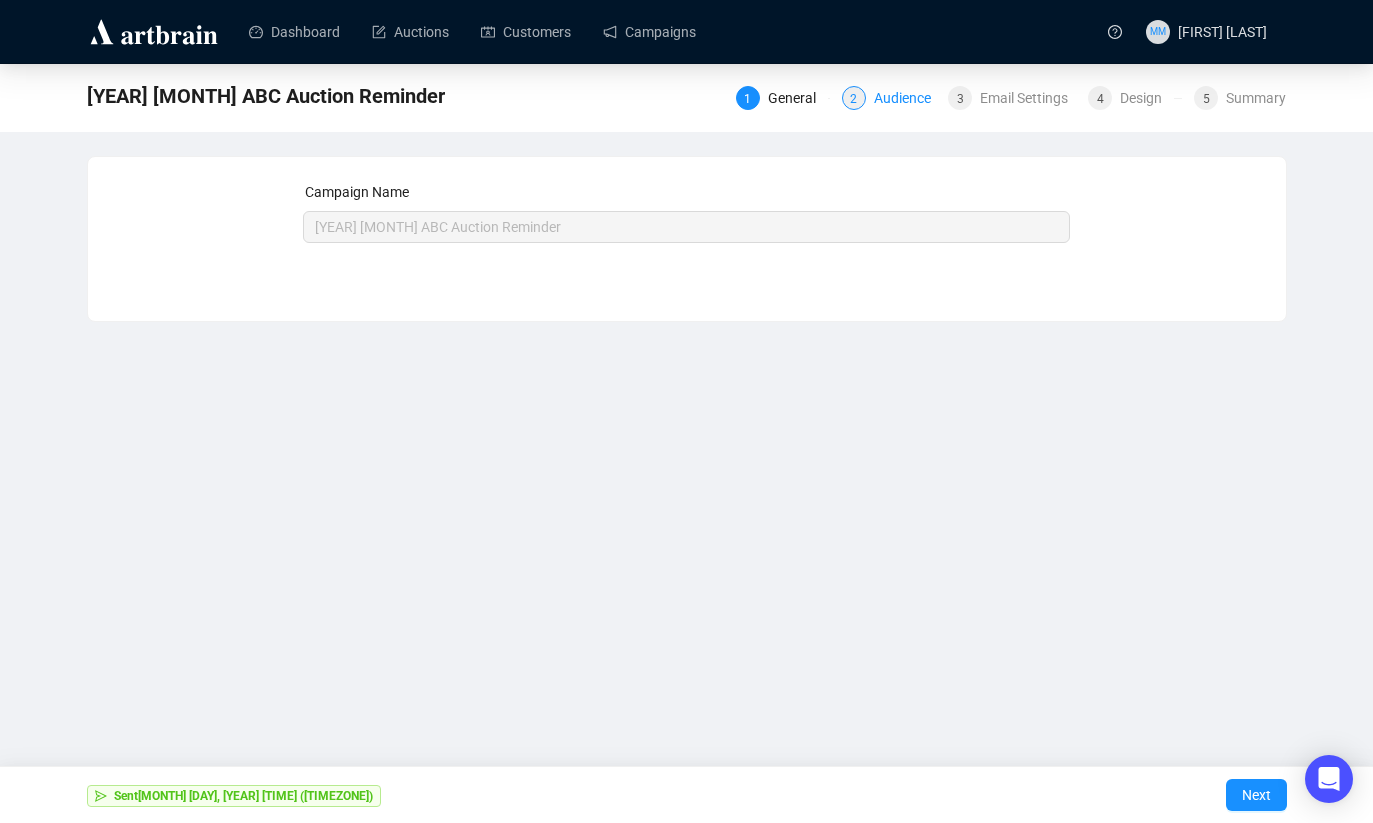 click on "Audience" at bounding box center (908, 98) 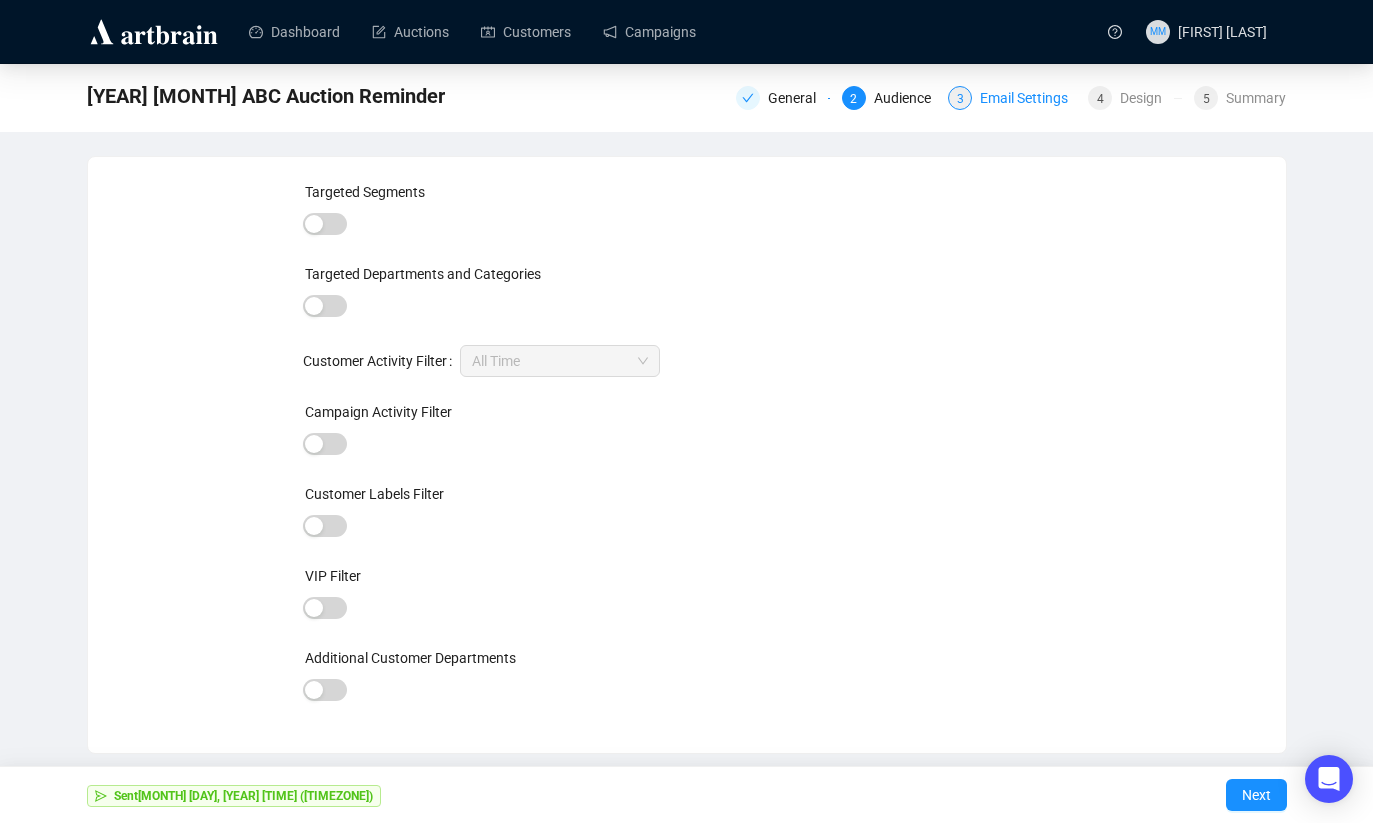 click on "Email Settings" at bounding box center (1030, 98) 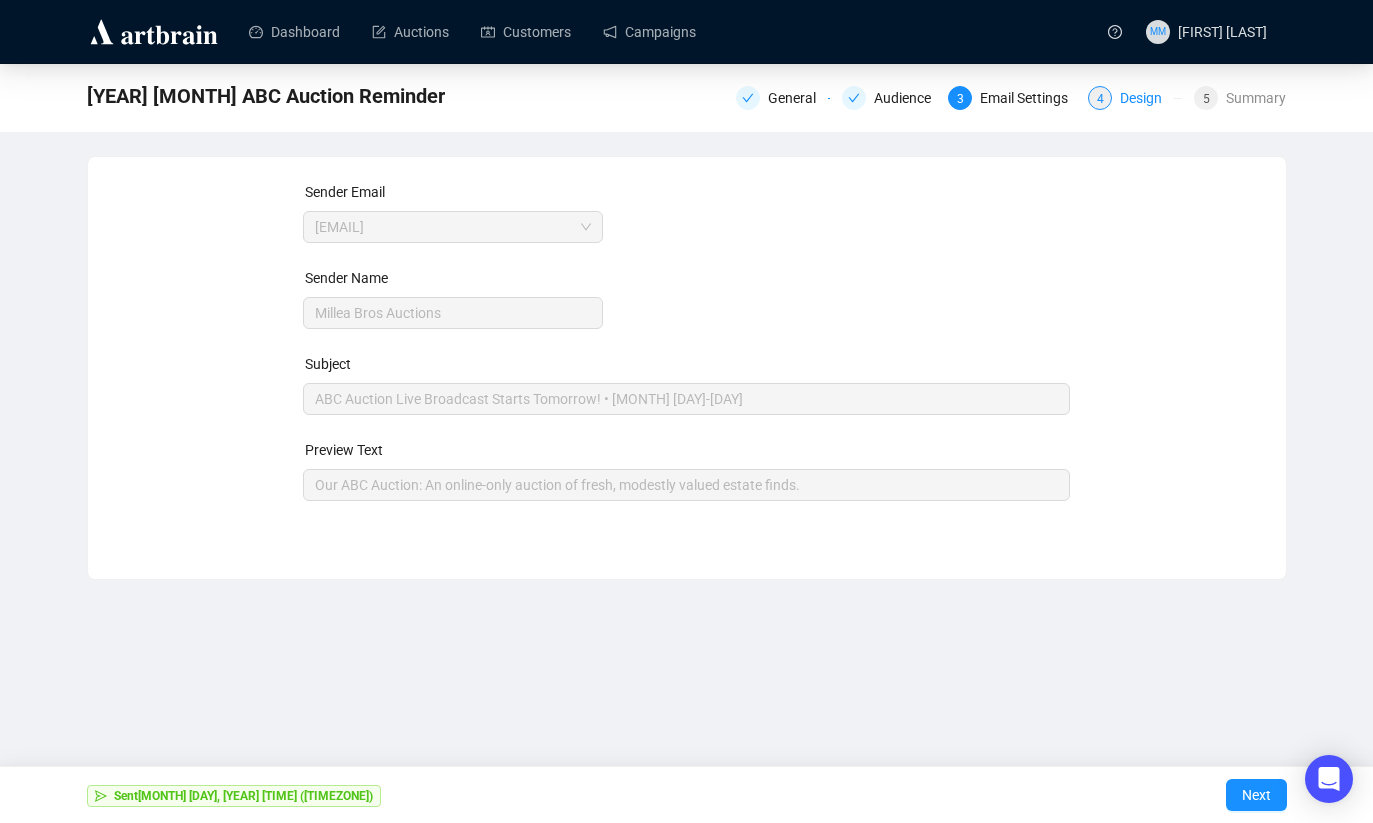 click on "Design" at bounding box center (1147, 98) 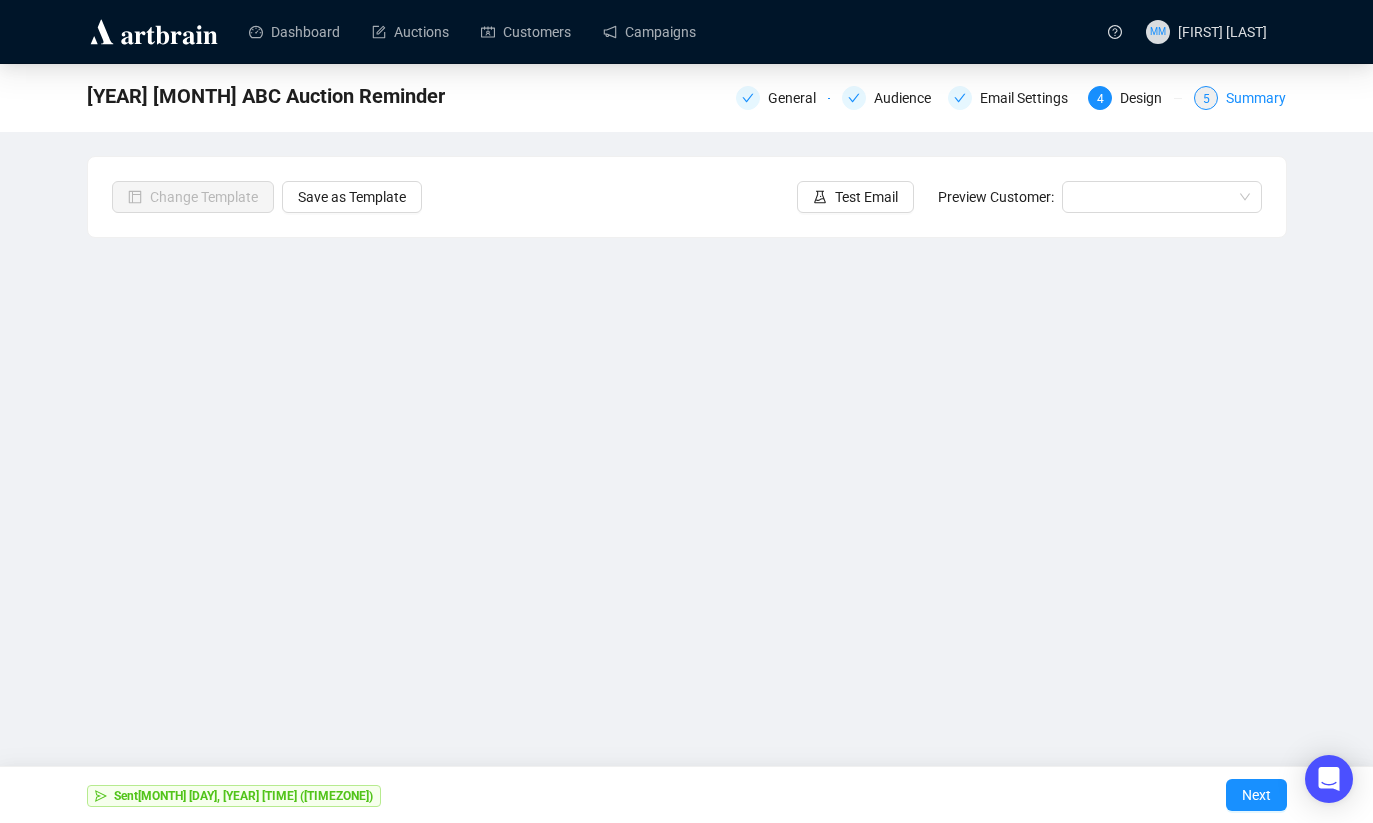 click on "Summary" at bounding box center [1256, 98] 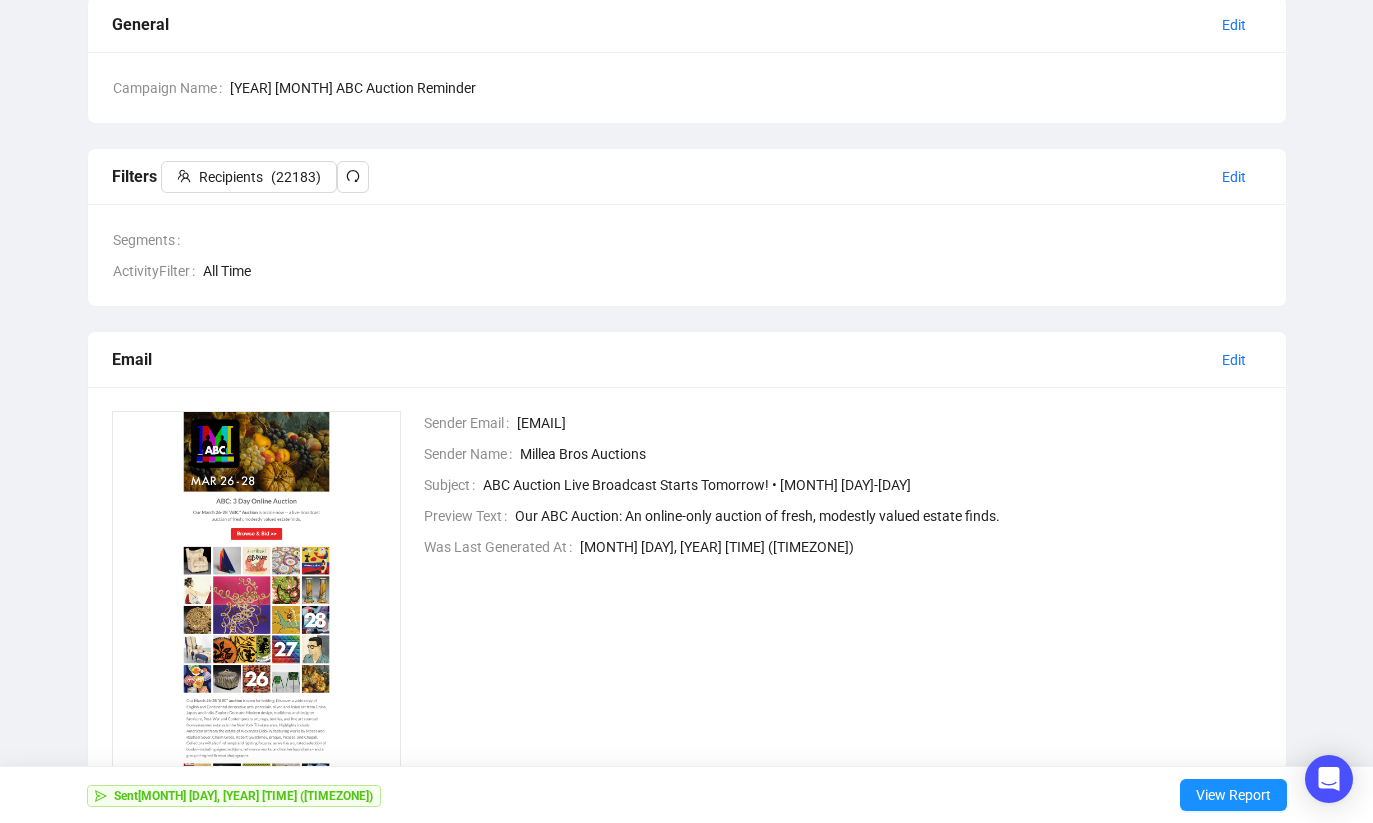 scroll, scrollTop: 275, scrollLeft: 0, axis: vertical 